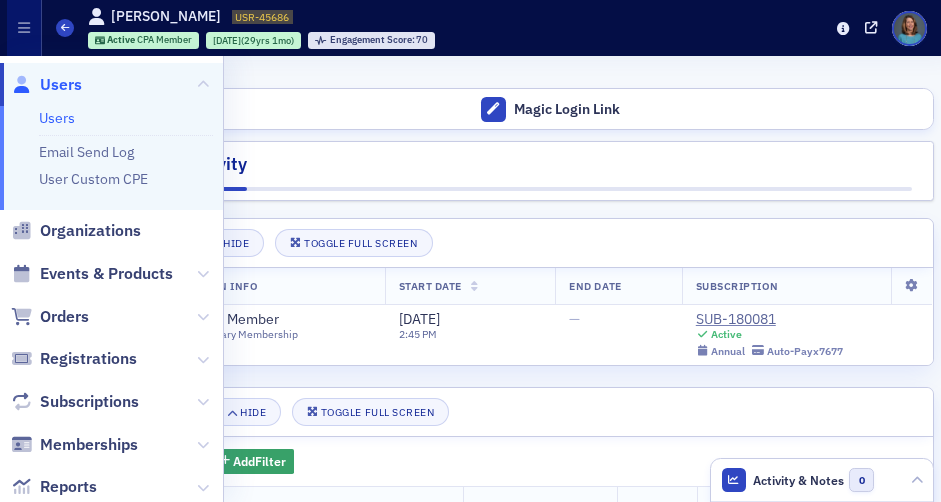 scroll, scrollTop: 0, scrollLeft: 0, axis: both 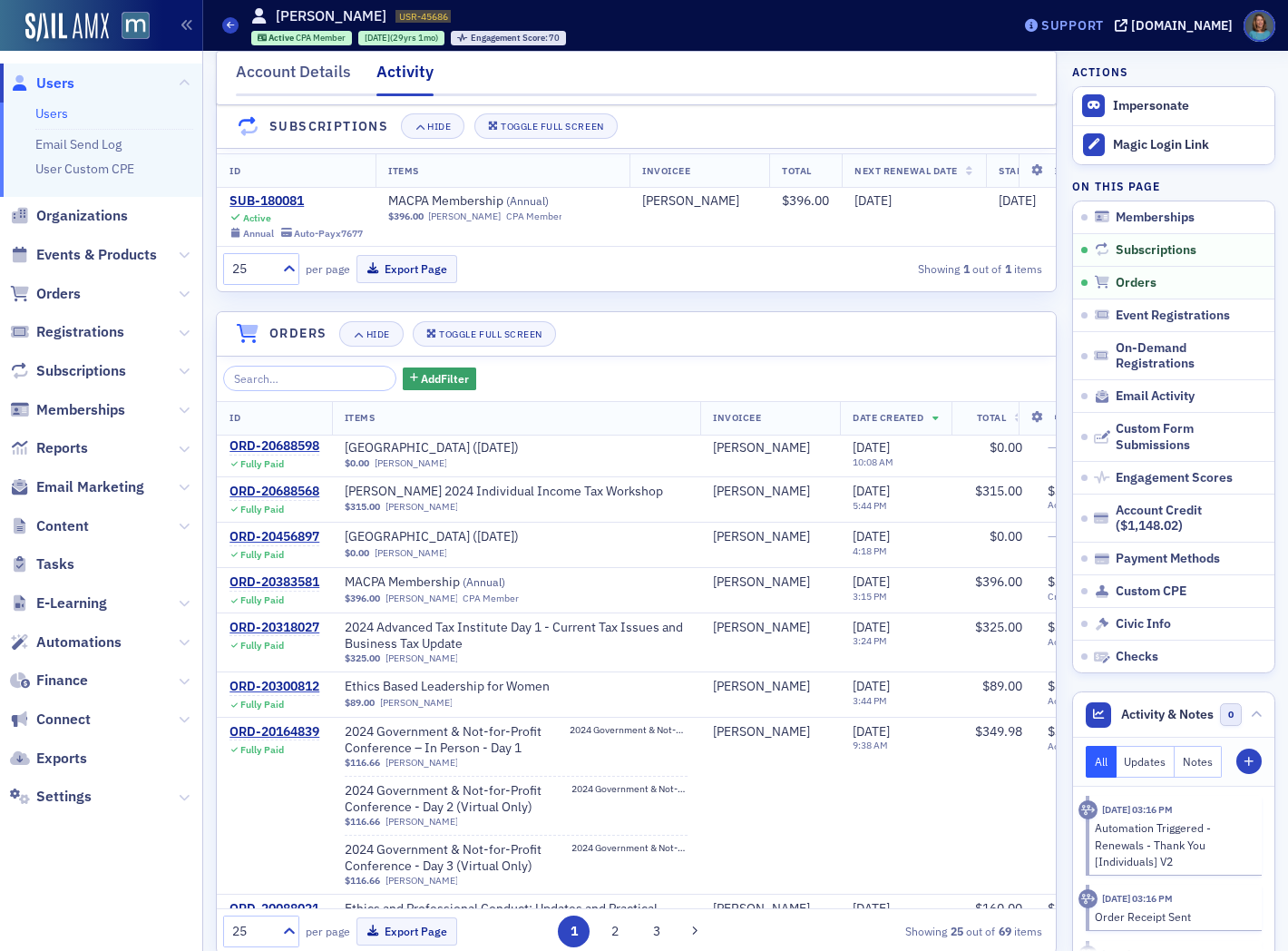 click on "Support" 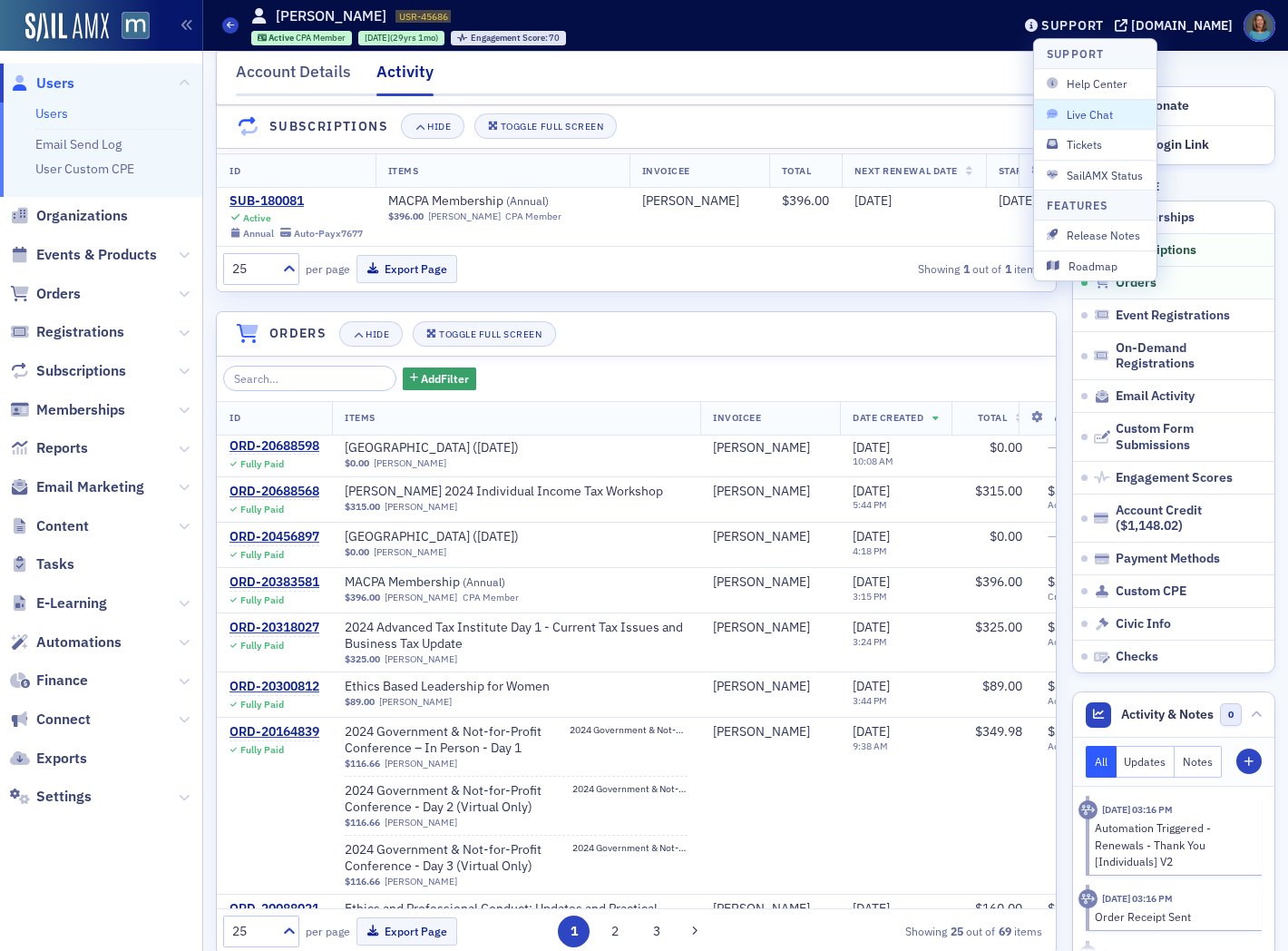 click on "Live Chat" at bounding box center (1095, 114) 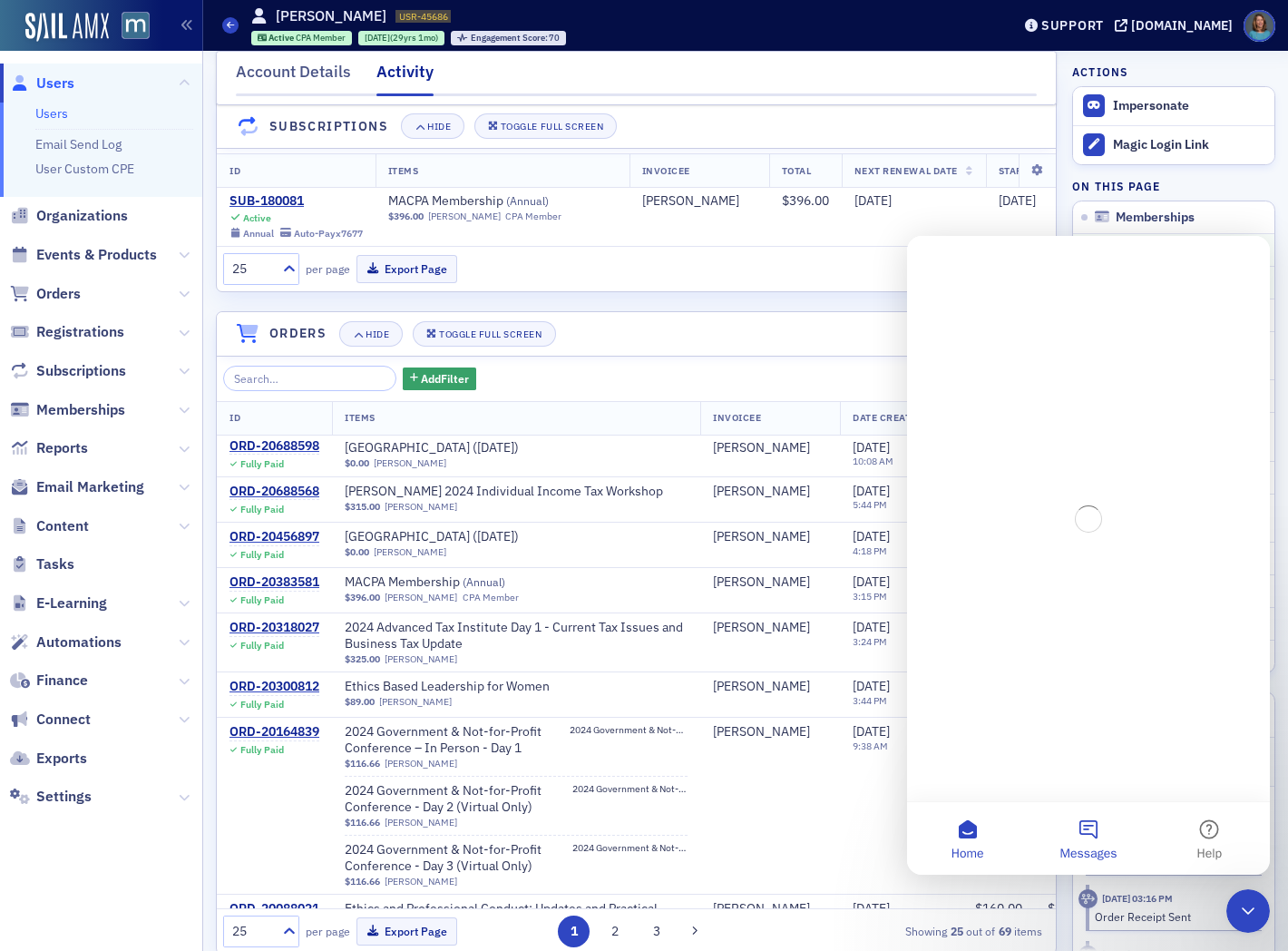 scroll, scrollTop: 0, scrollLeft: 0, axis: both 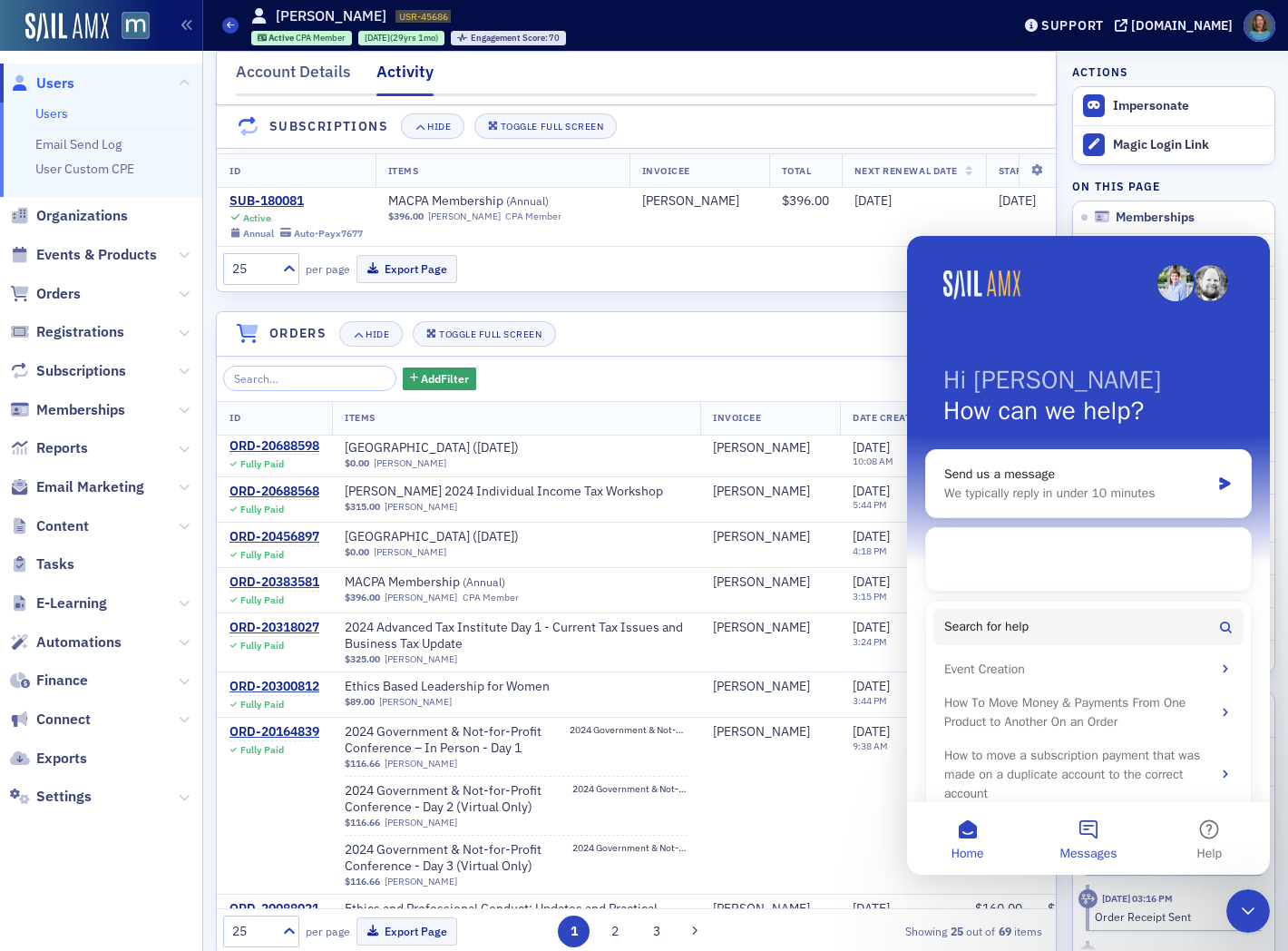 click on "Messages" at bounding box center [1088, 838] 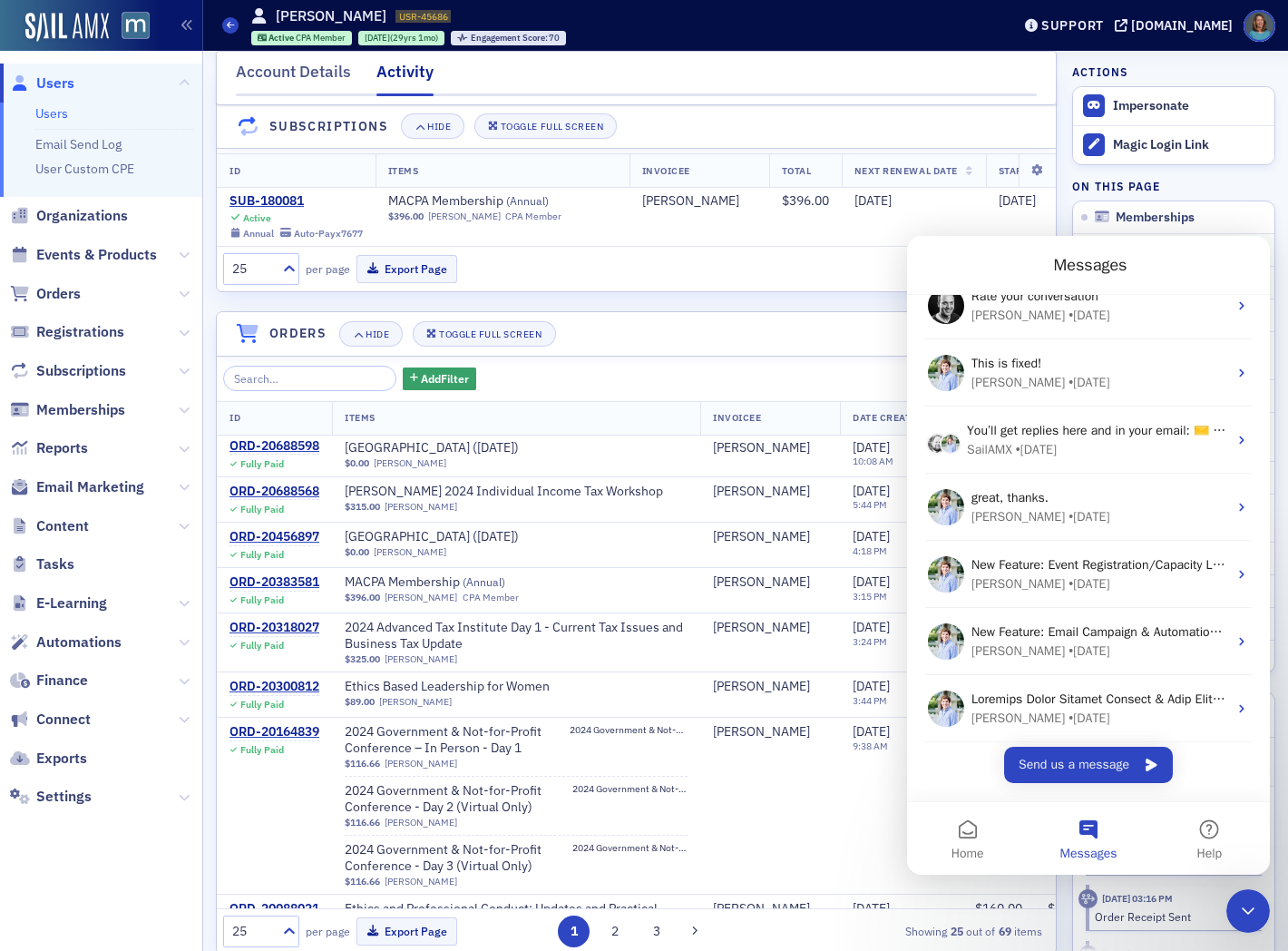 scroll, scrollTop: 238, scrollLeft: 0, axis: vertical 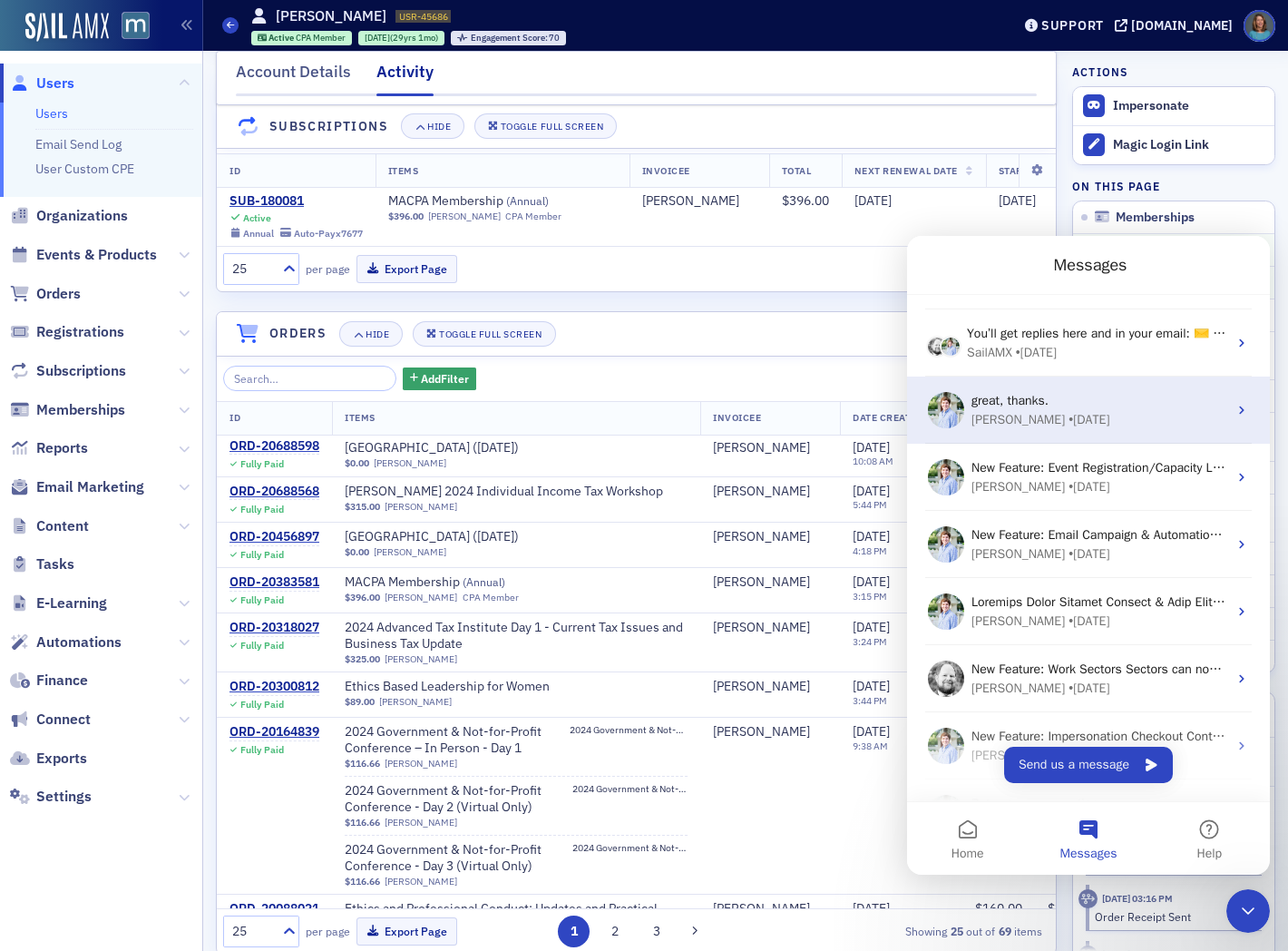 click 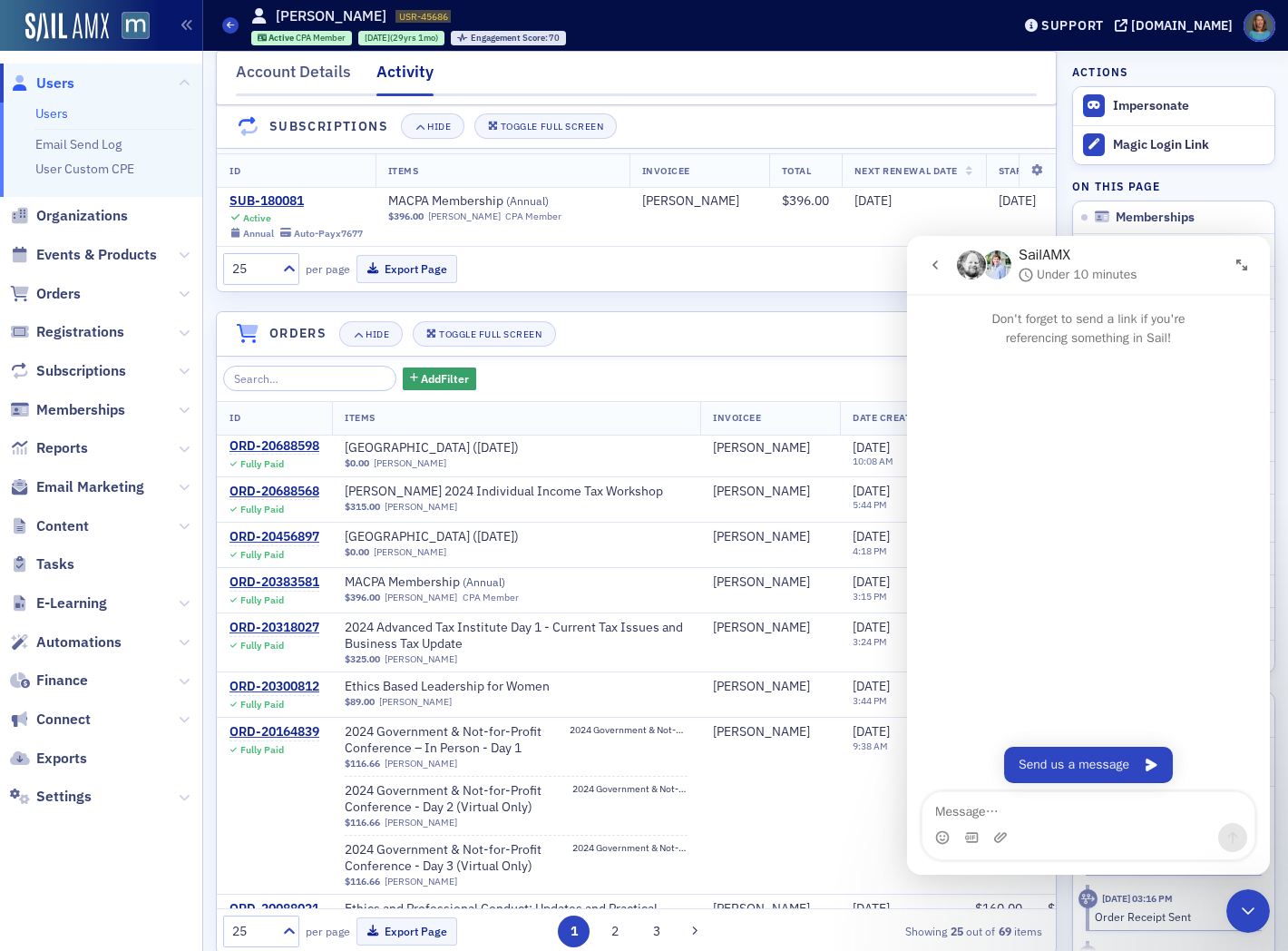 click 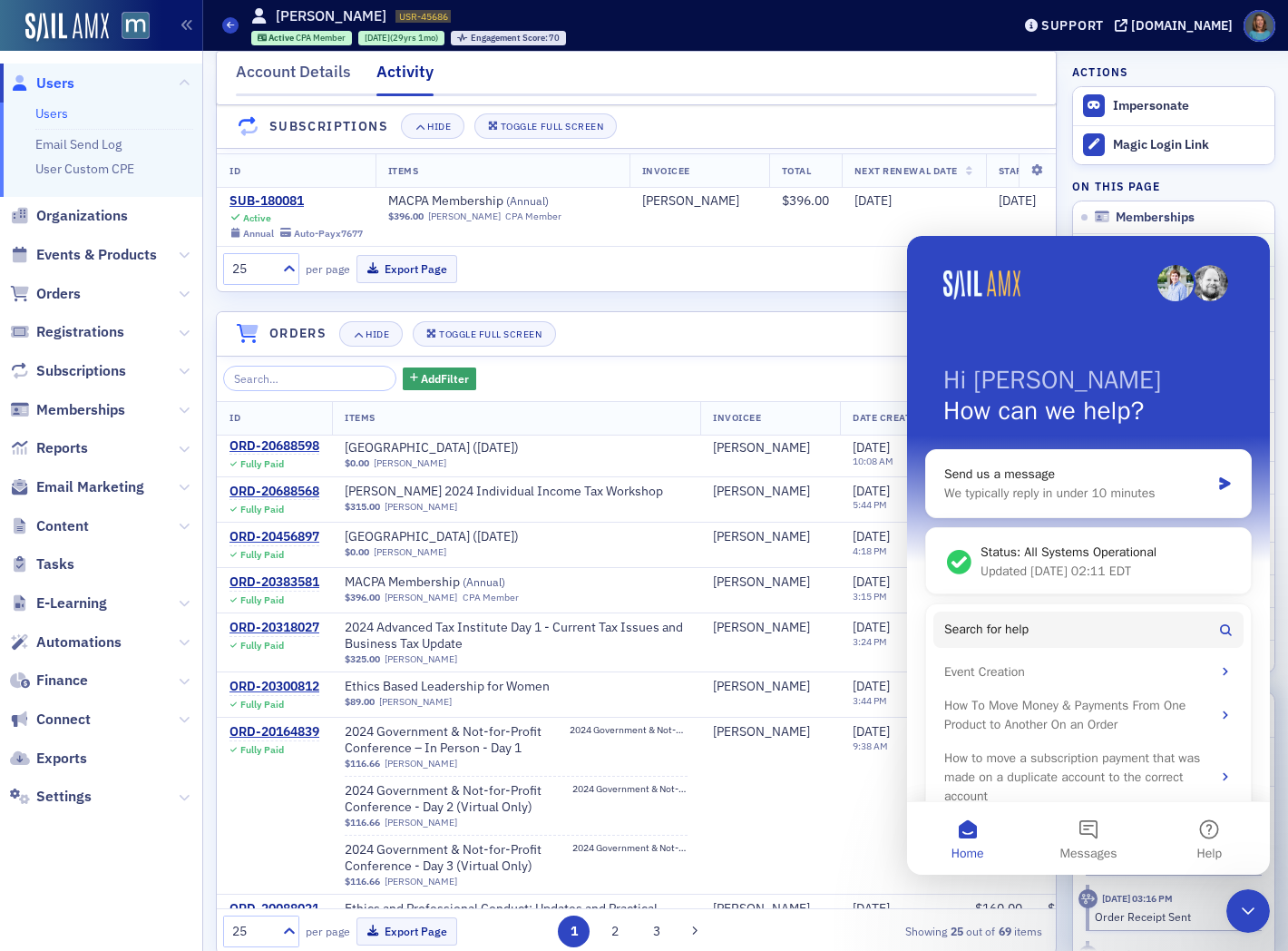 scroll, scrollTop: 0, scrollLeft: 0, axis: both 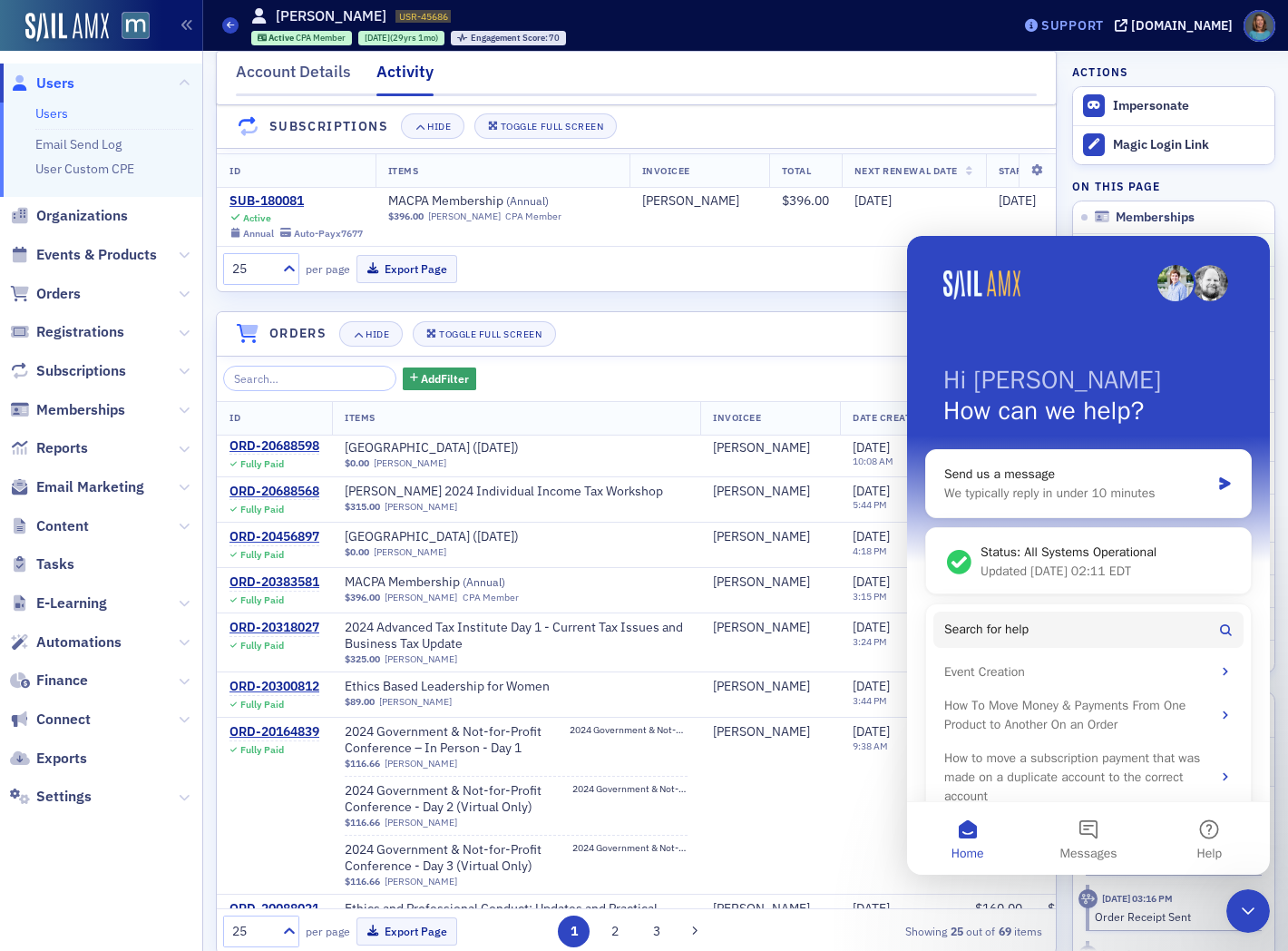 click on "Support" 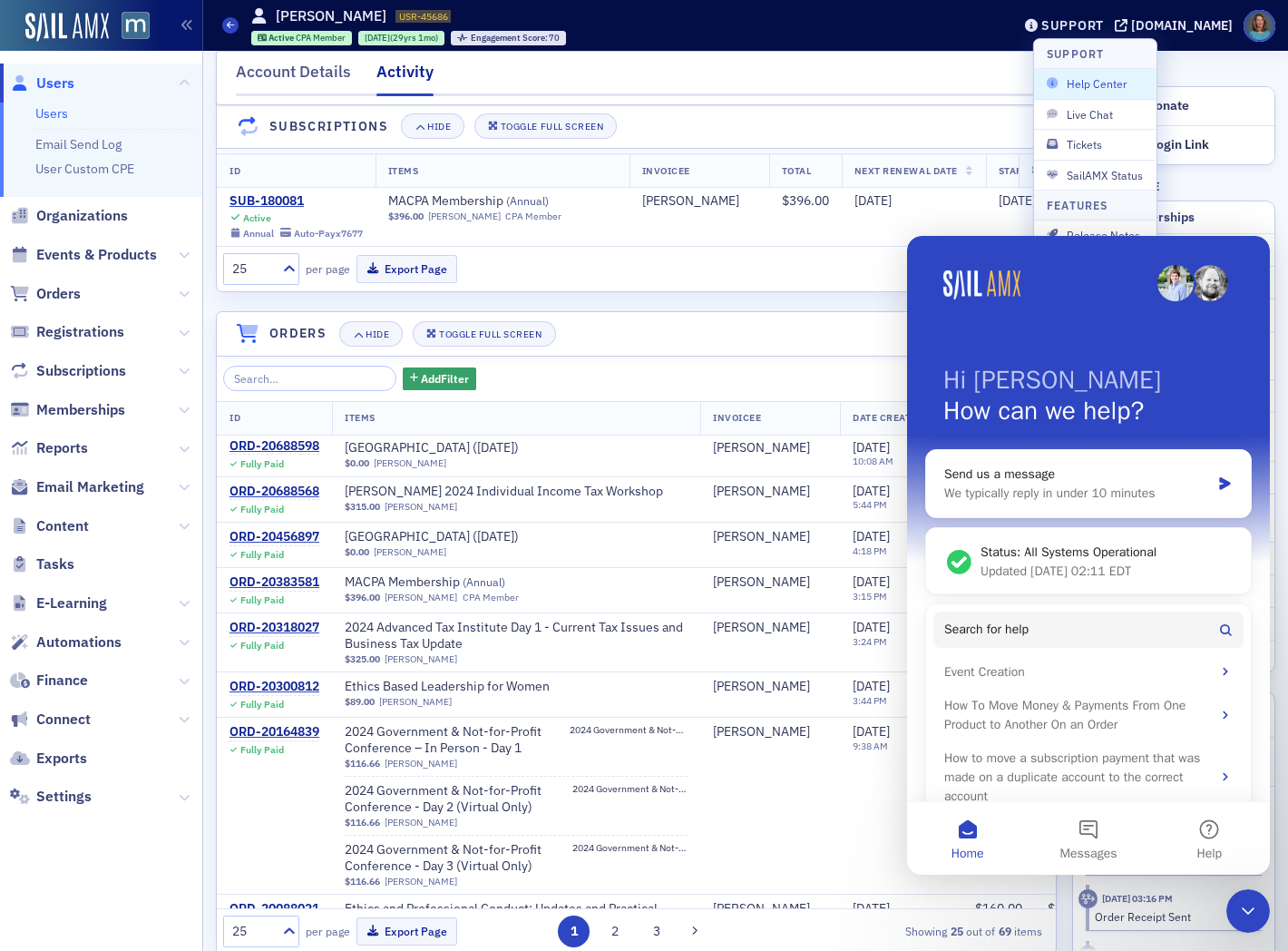 click on "Help Center" at bounding box center (1095, 84) 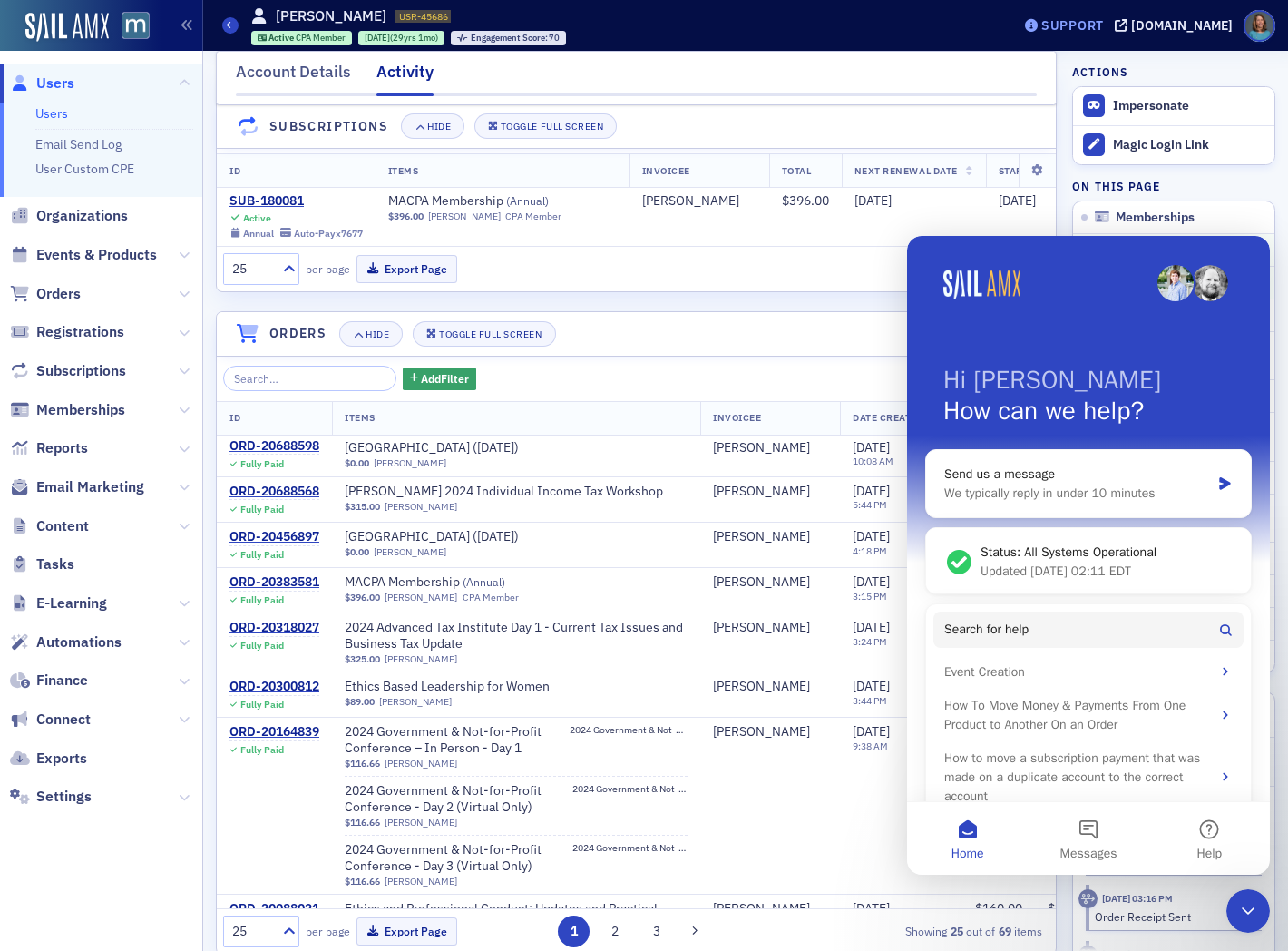 click on "Support" 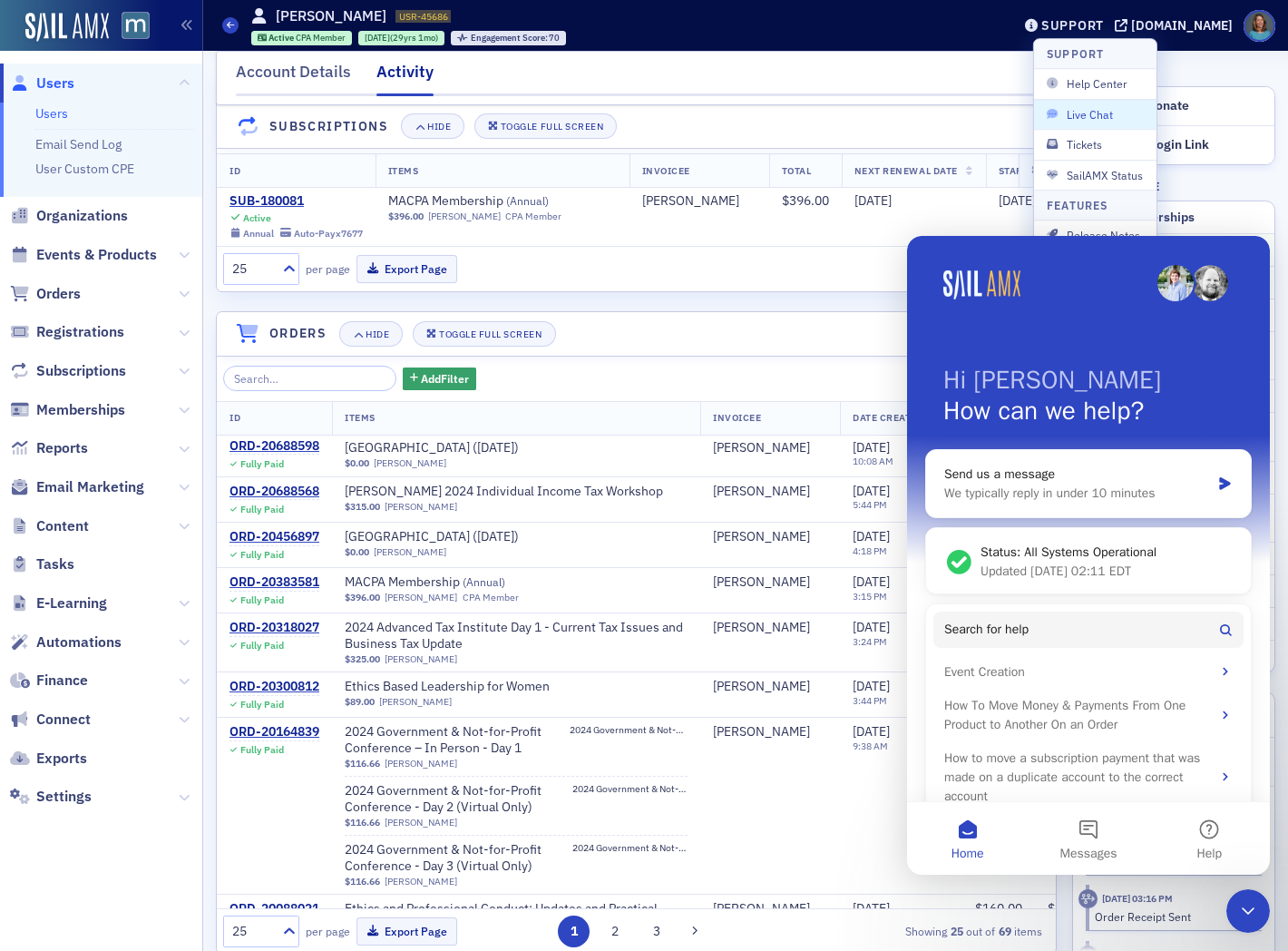 click on "Live Chat" at bounding box center [1095, 114] 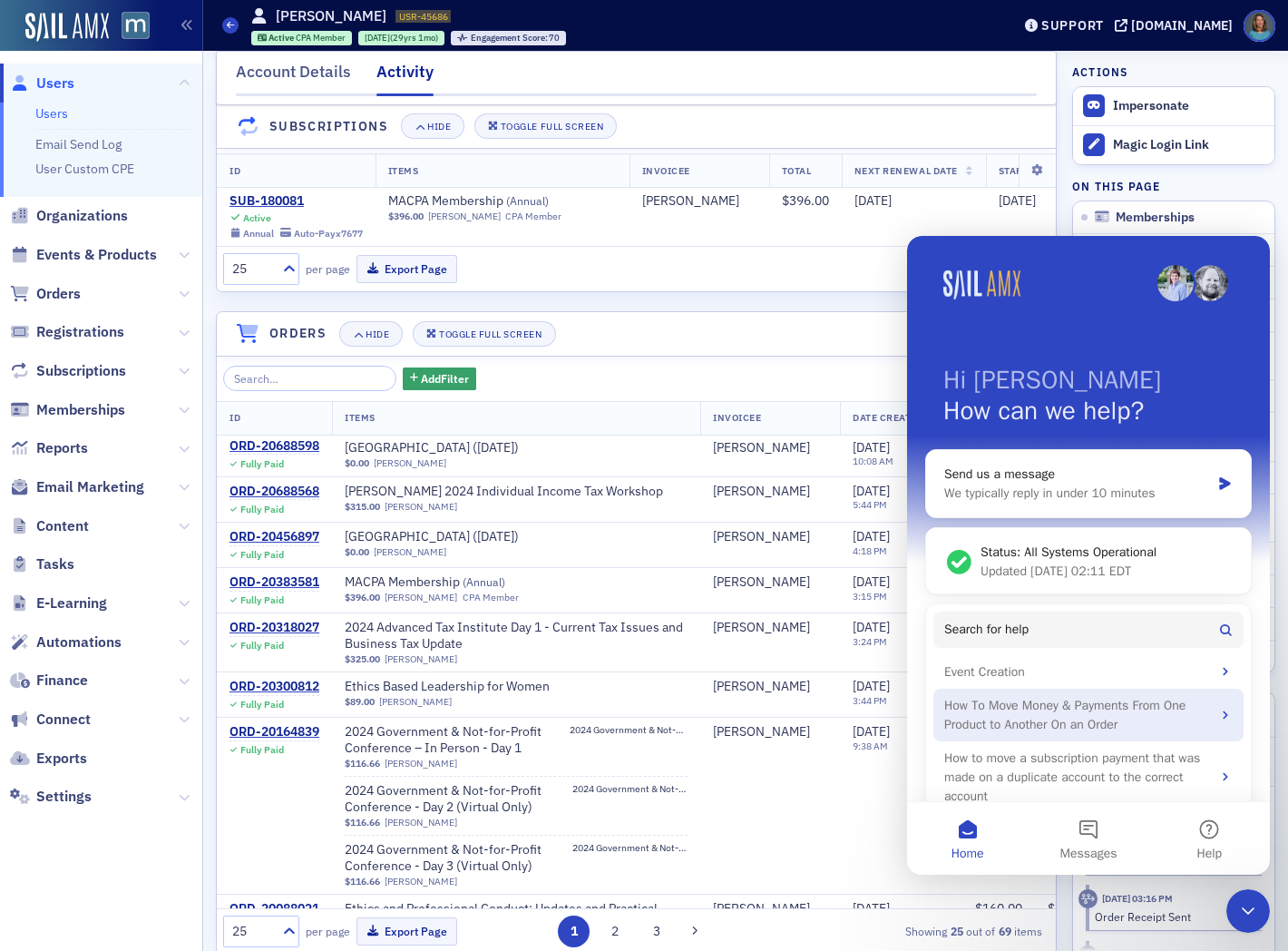 scroll, scrollTop: 62, scrollLeft: 0, axis: vertical 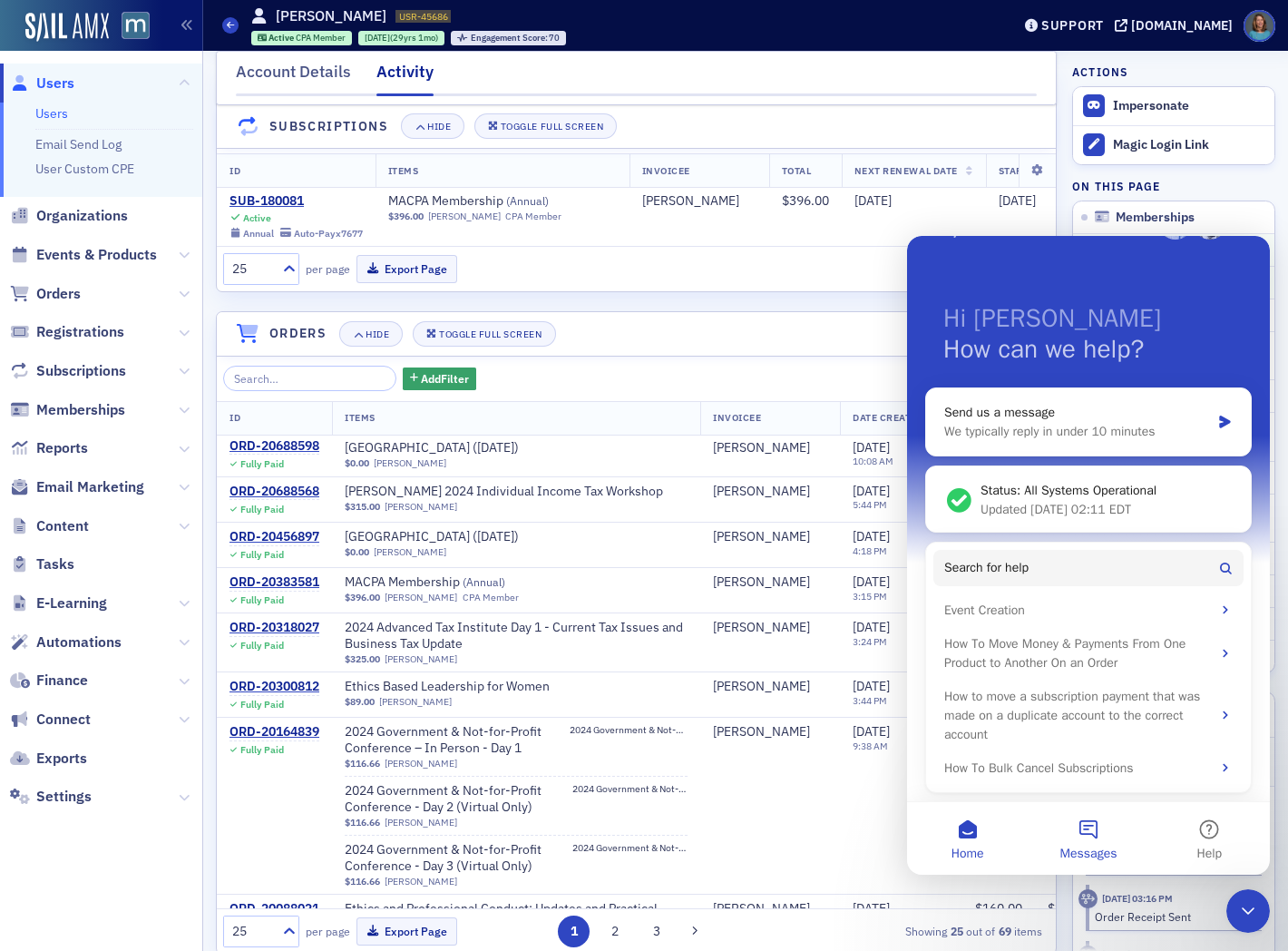 click on "Messages" at bounding box center (1088, 854) 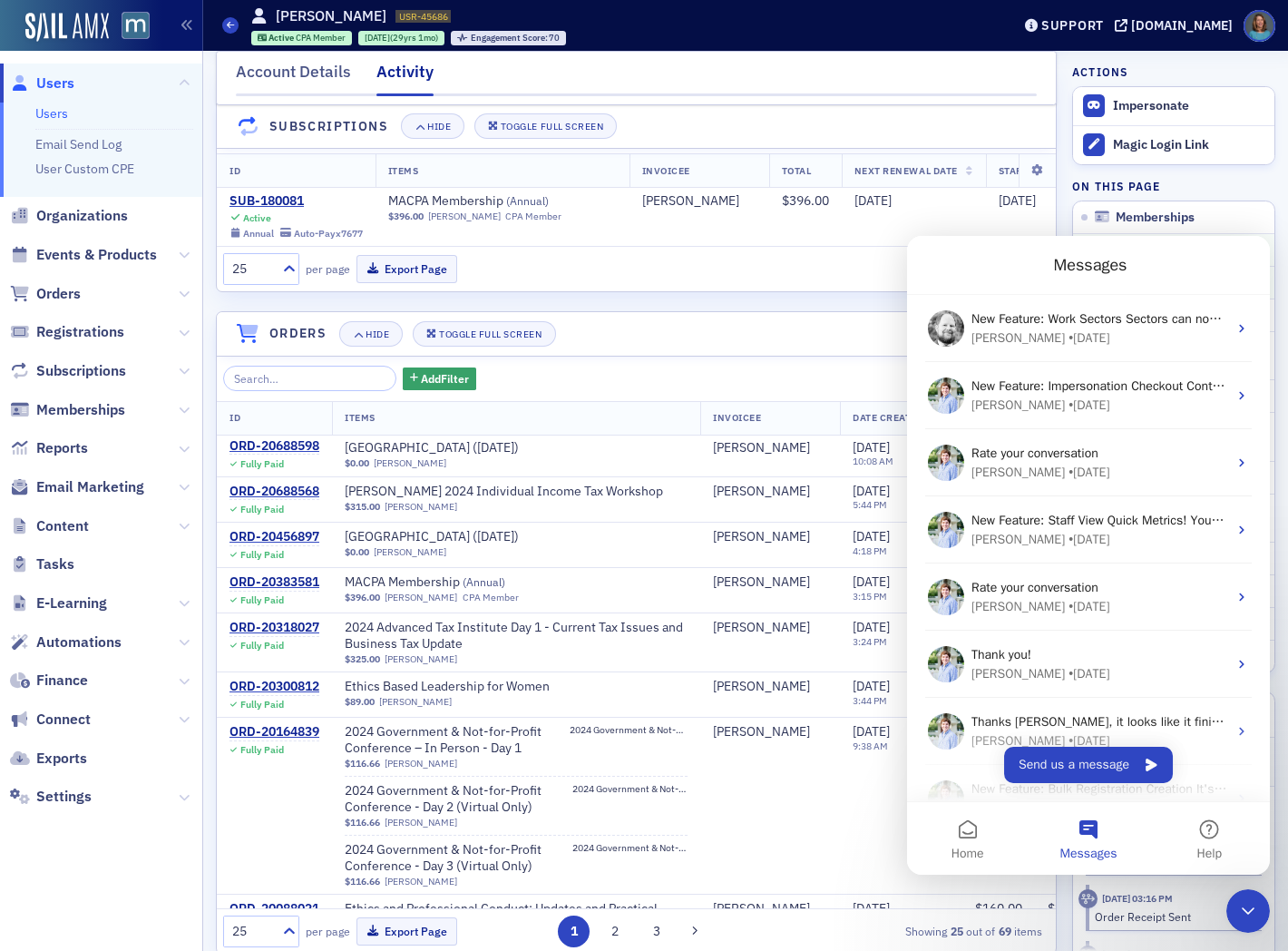 scroll, scrollTop: 705, scrollLeft: 0, axis: vertical 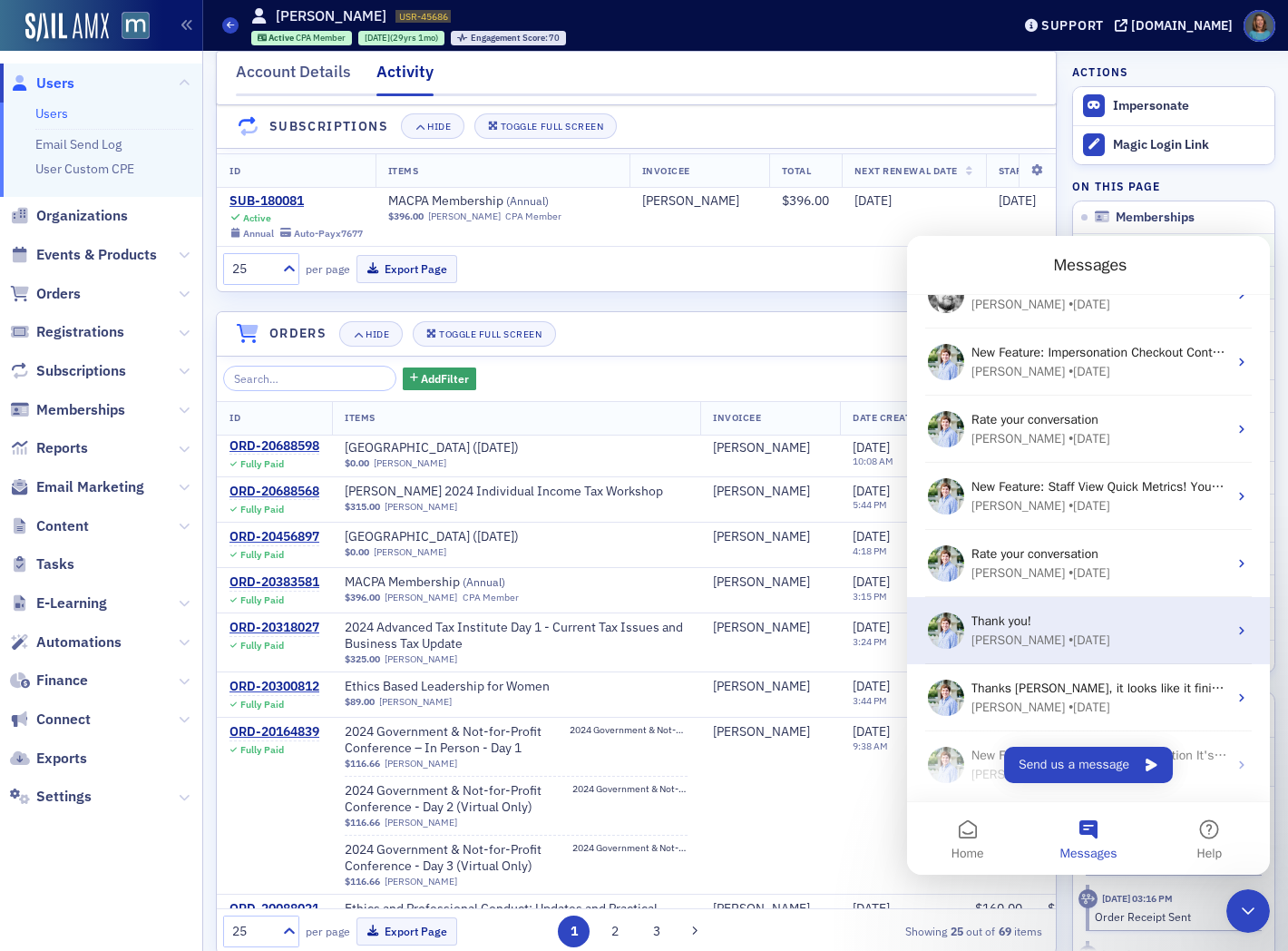 click 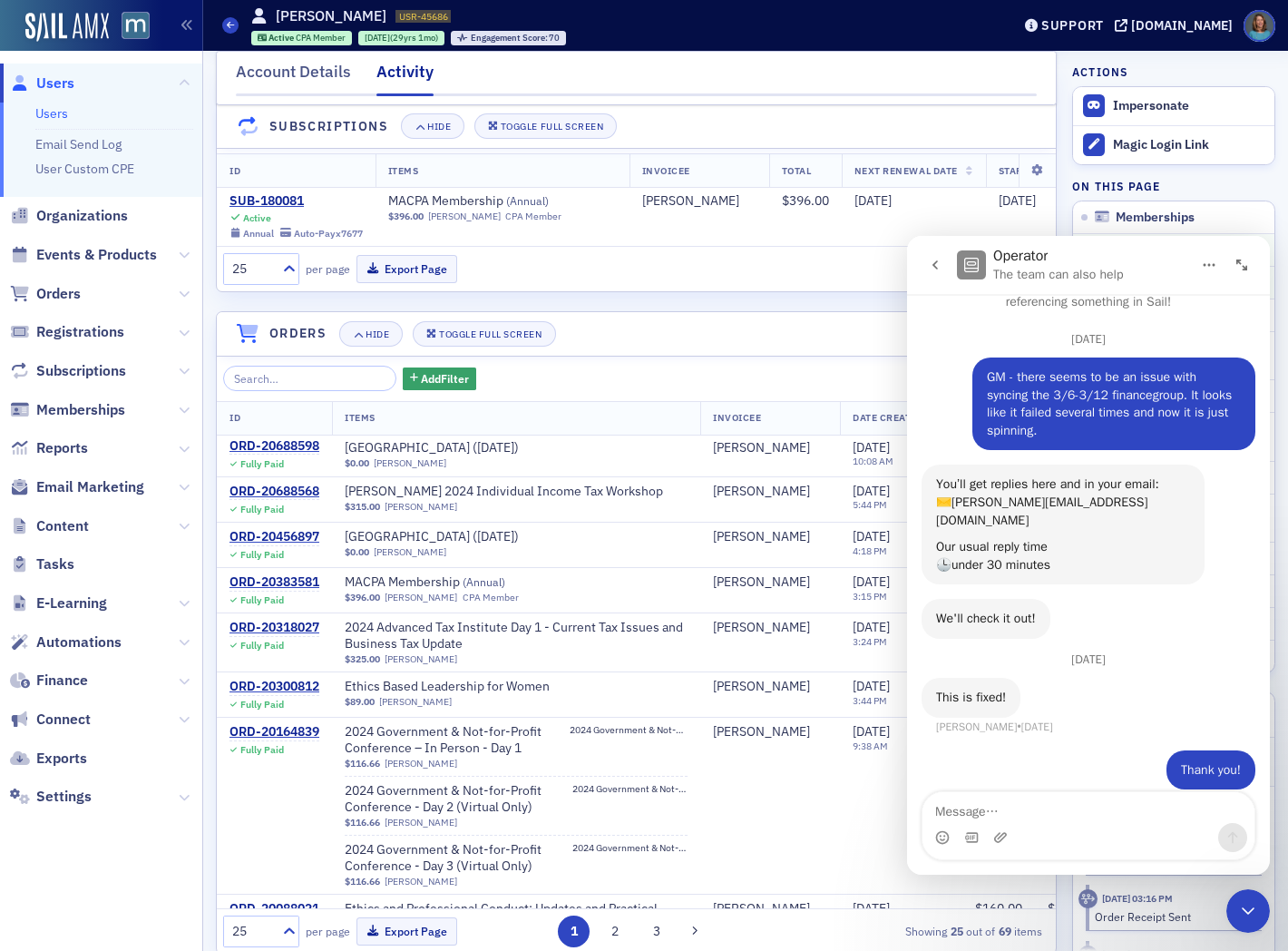 scroll, scrollTop: 0, scrollLeft: 0, axis: both 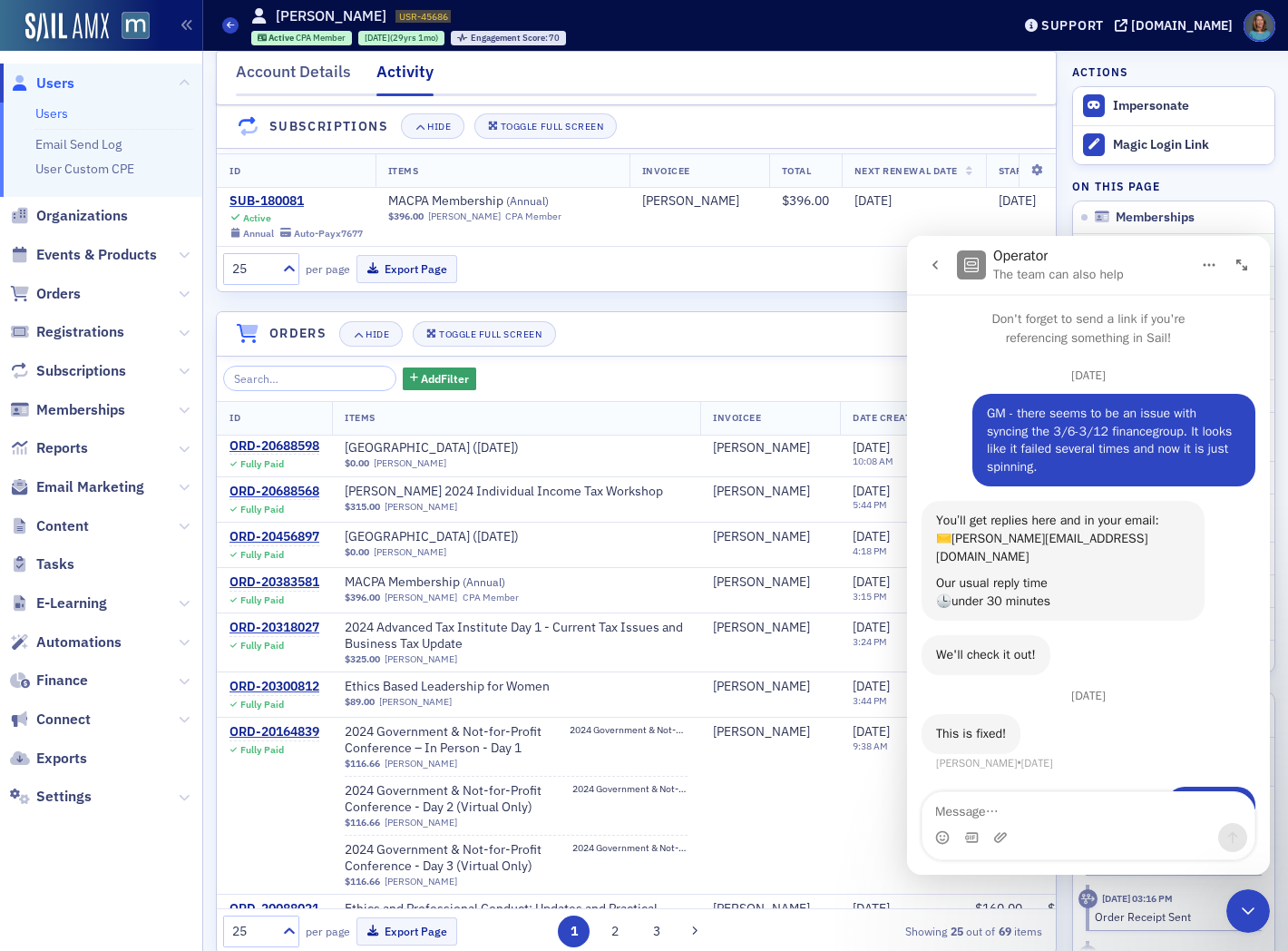 click 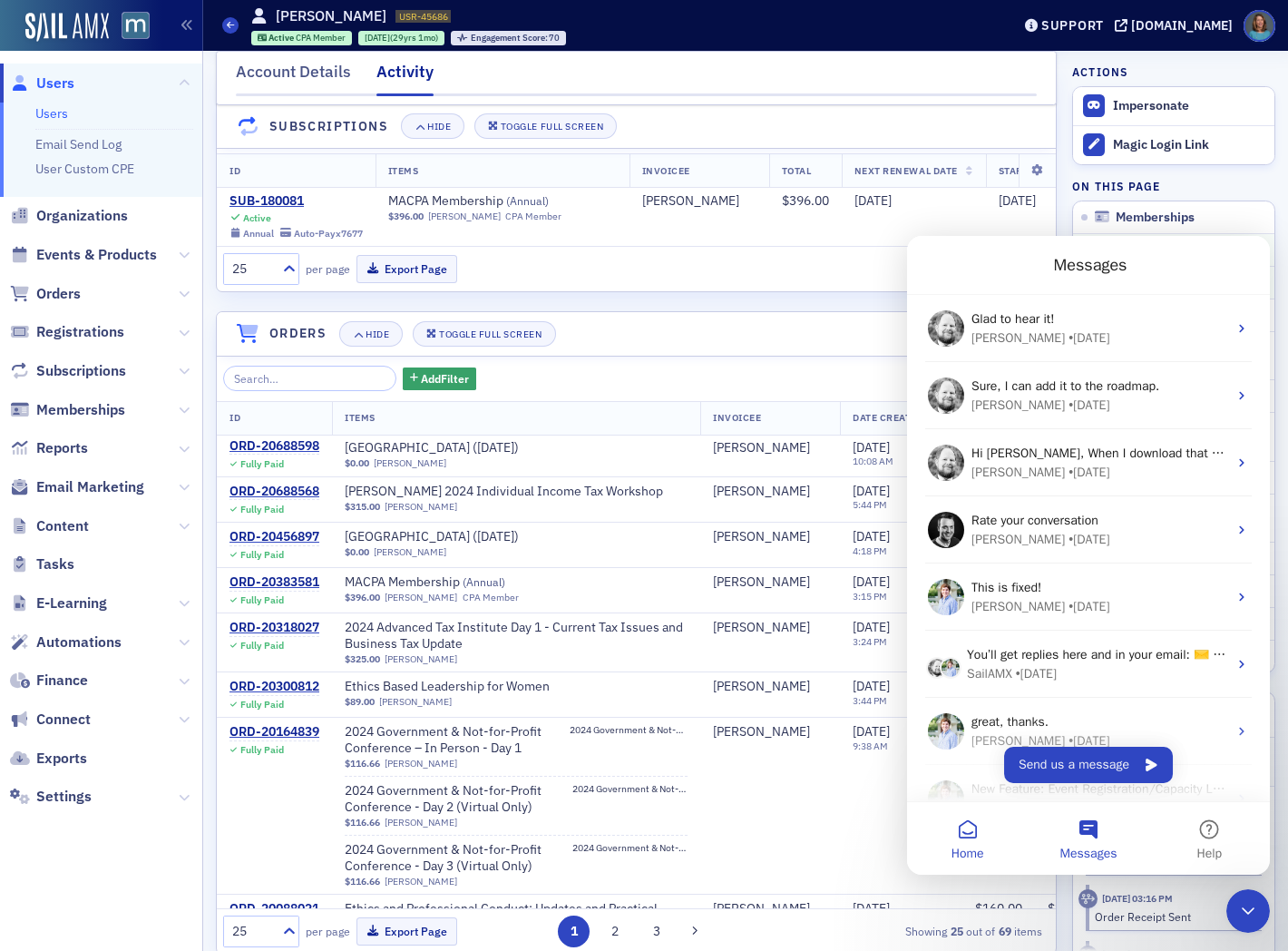 click on "Home" at bounding box center [967, 838] 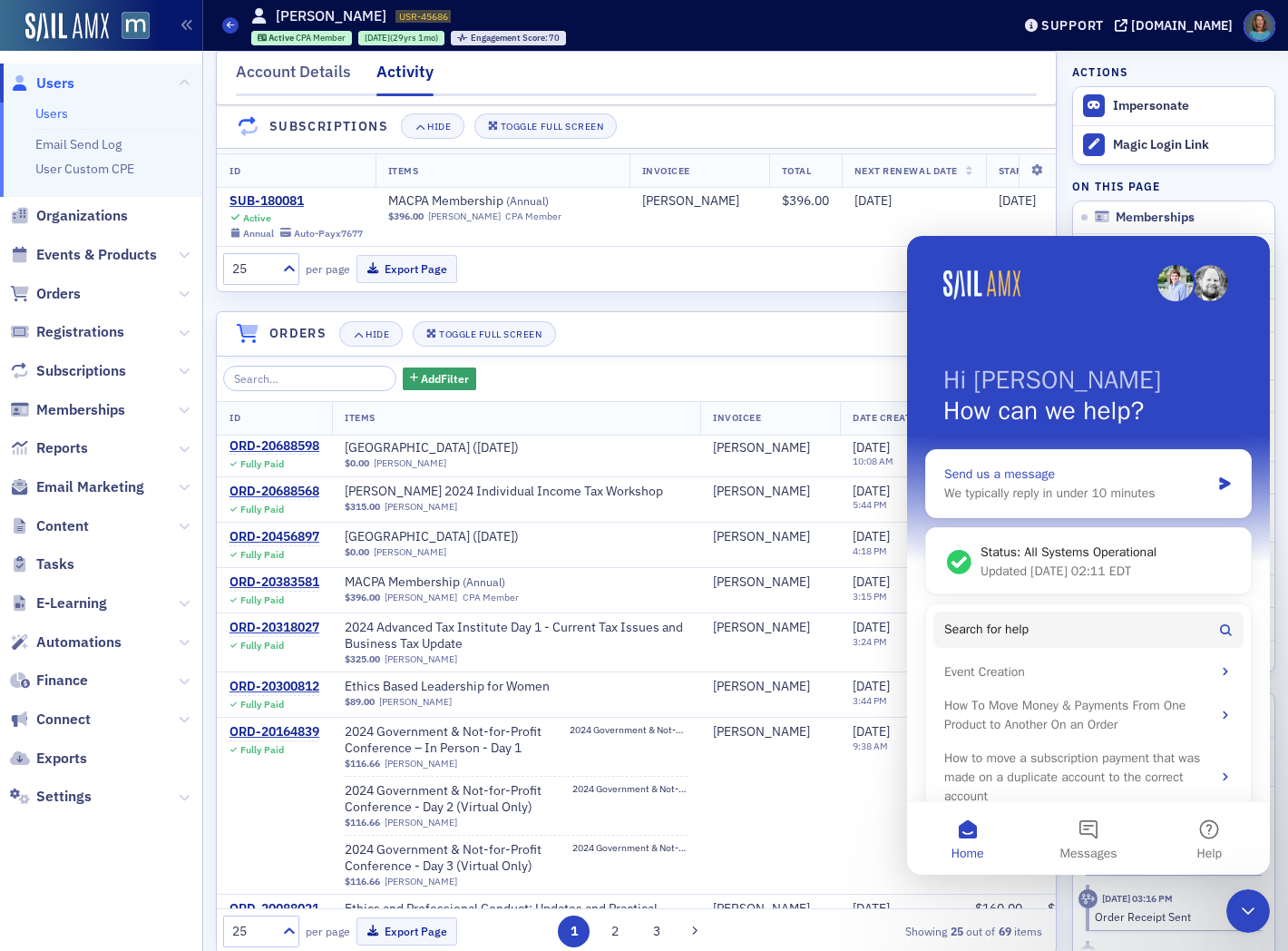 click on "Send us a message" at bounding box center [1077, 474] 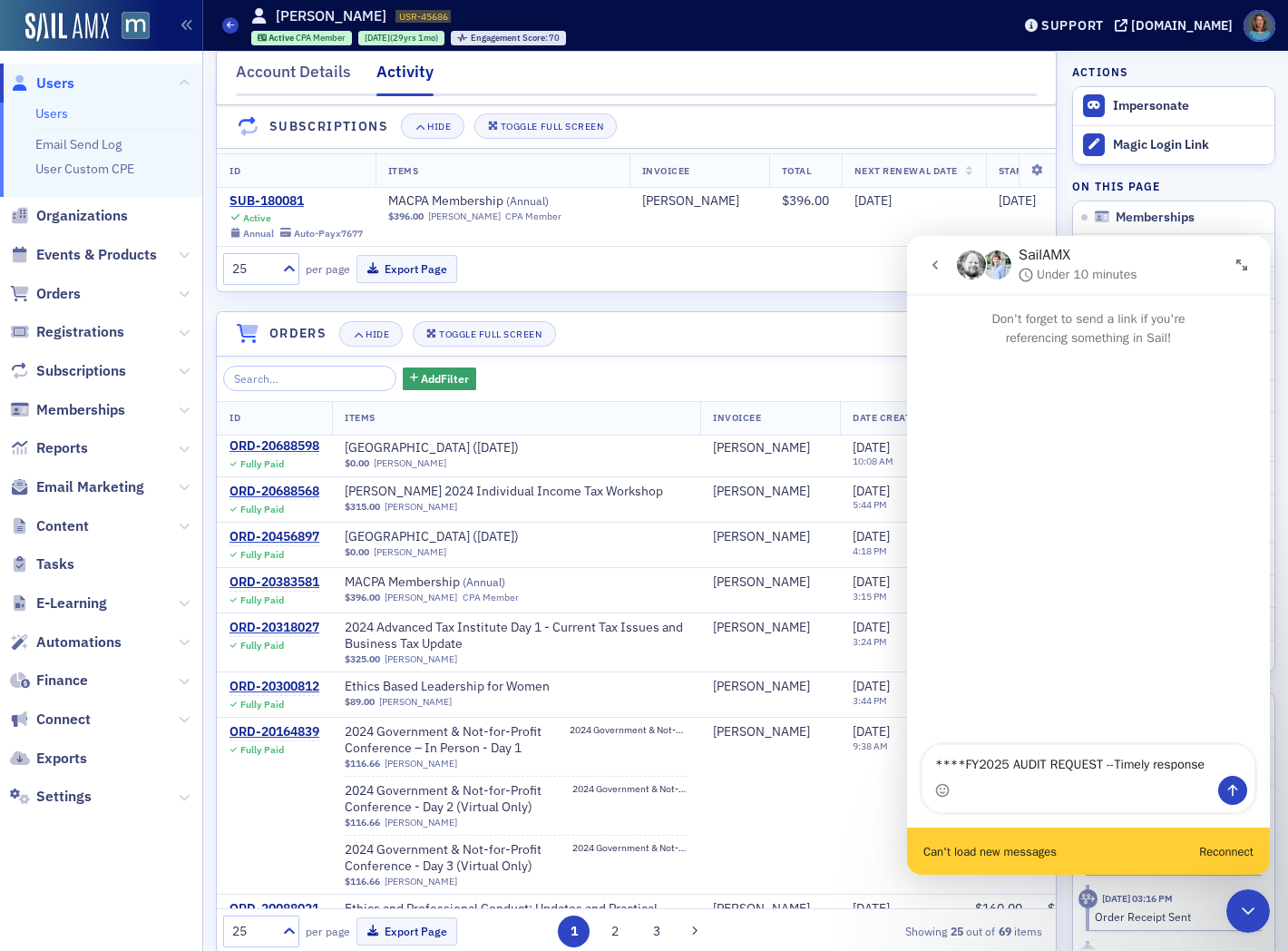 drag, startPoint x: 1202, startPoint y: 765, endPoint x: 954, endPoint y: 748, distance: 248.58198 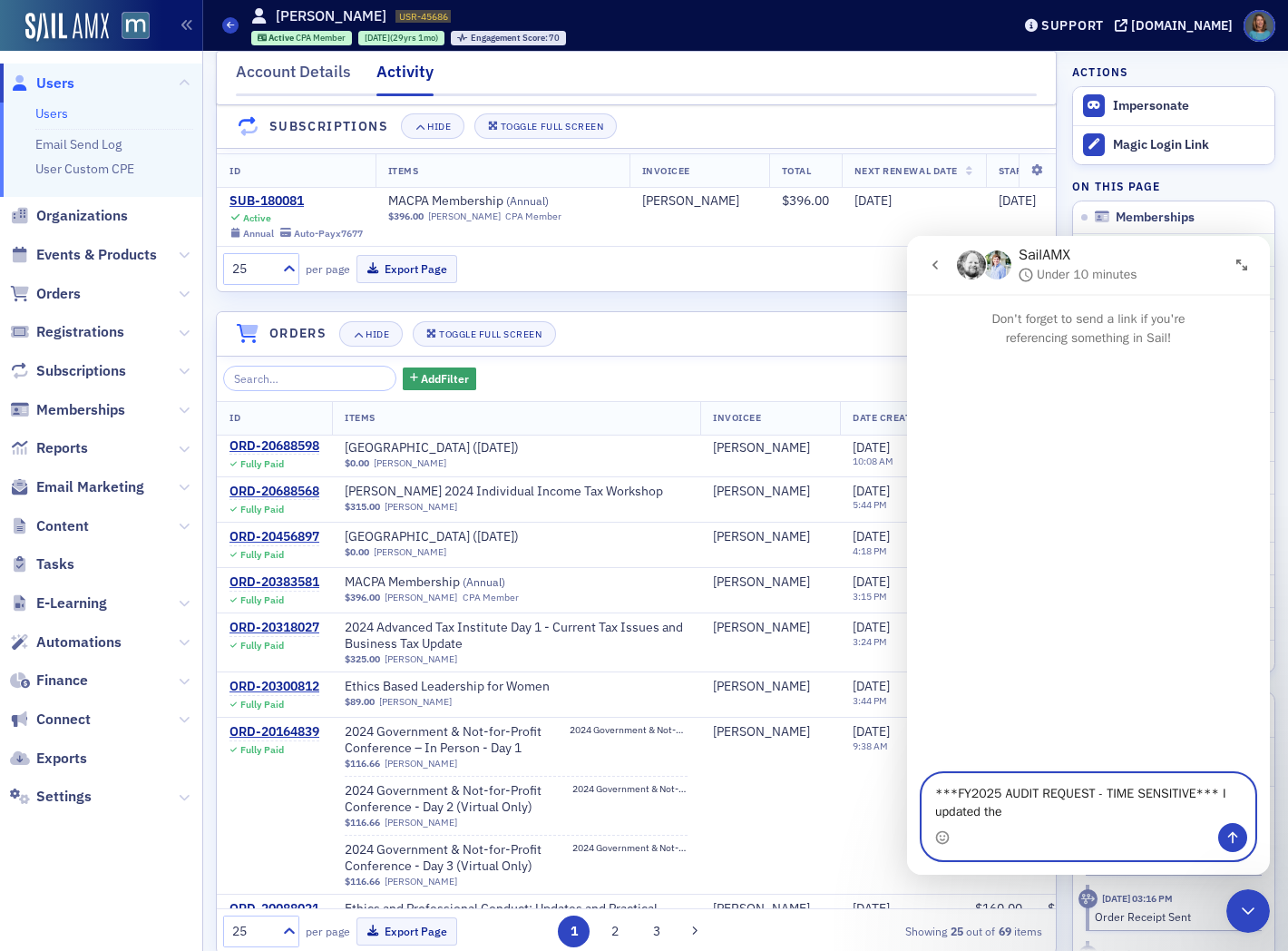 click on "***FY2025 AUDIT REQUEST - TIME SENSITIVE*** I updated the" at bounding box center (1088, 799) 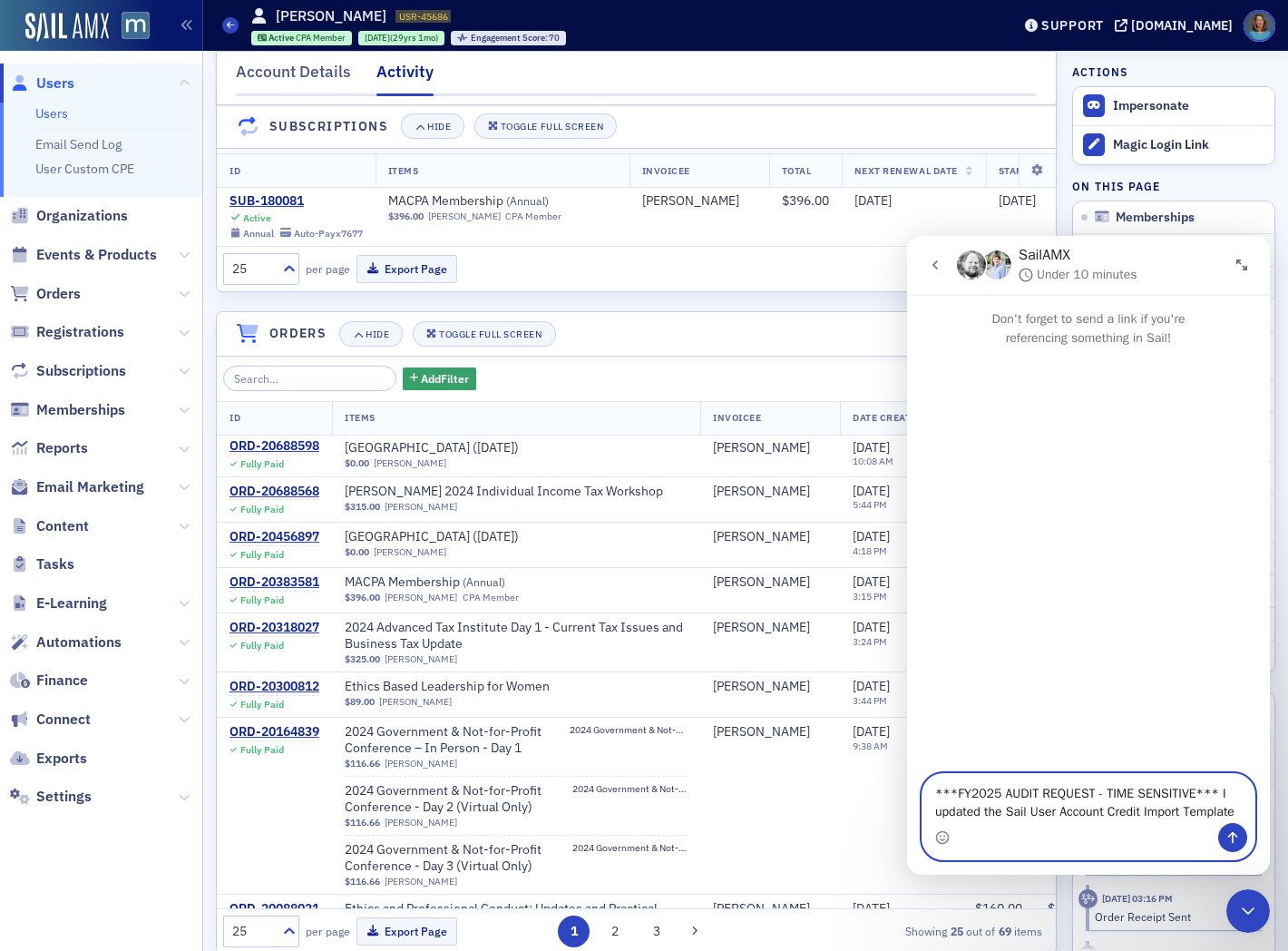 click on "***FY2025 AUDIT REQUEST - TIME SENSITIVE*** I updated the Sail User Account Credit Import Template" at bounding box center (1088, 799) 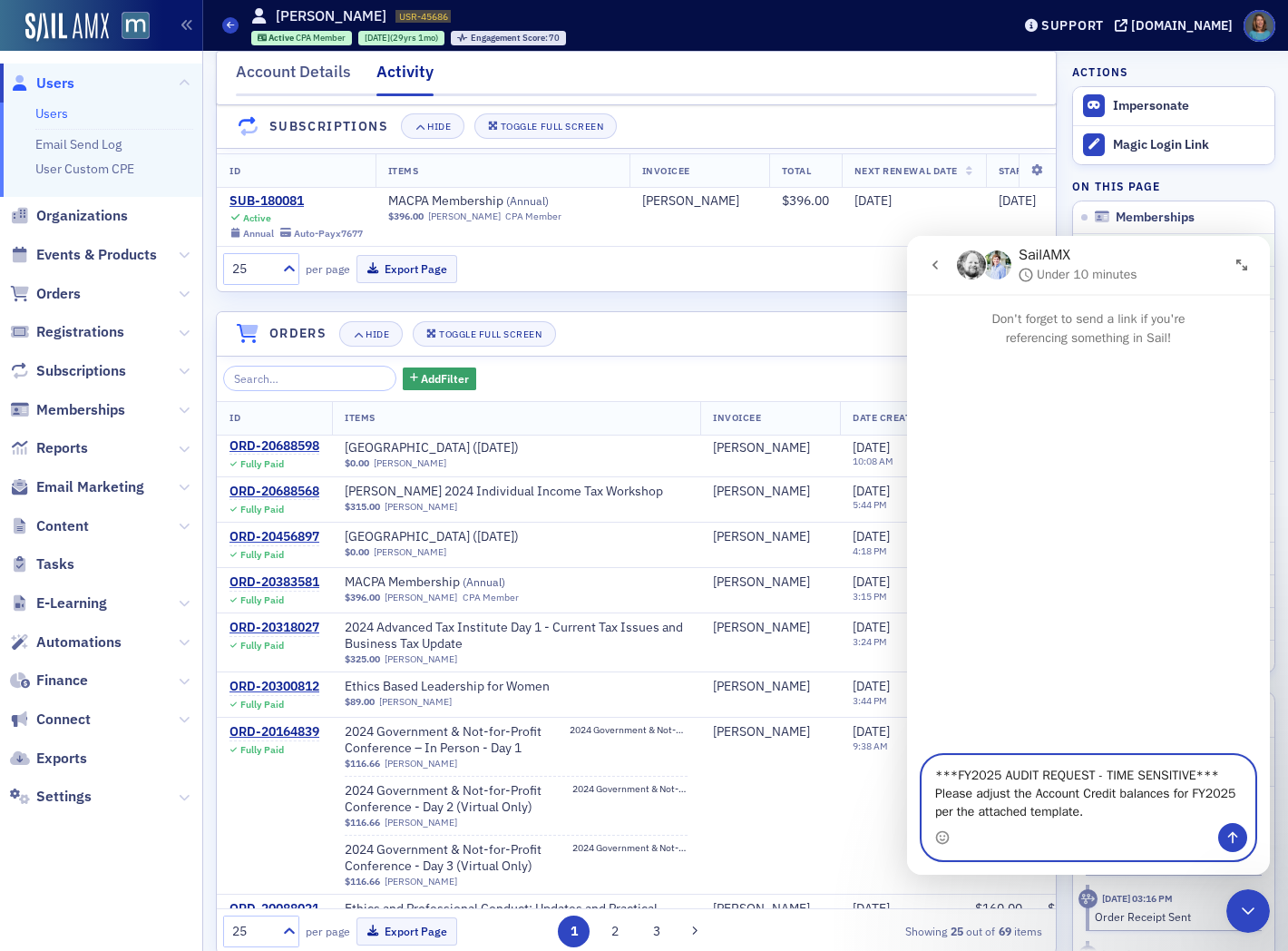 click on "***FY2025 AUDIT REQUEST - TIME SENSITIVE*** Please adjust the Account Credit balances for FY2025 per the attached template." at bounding box center (1088, 789) 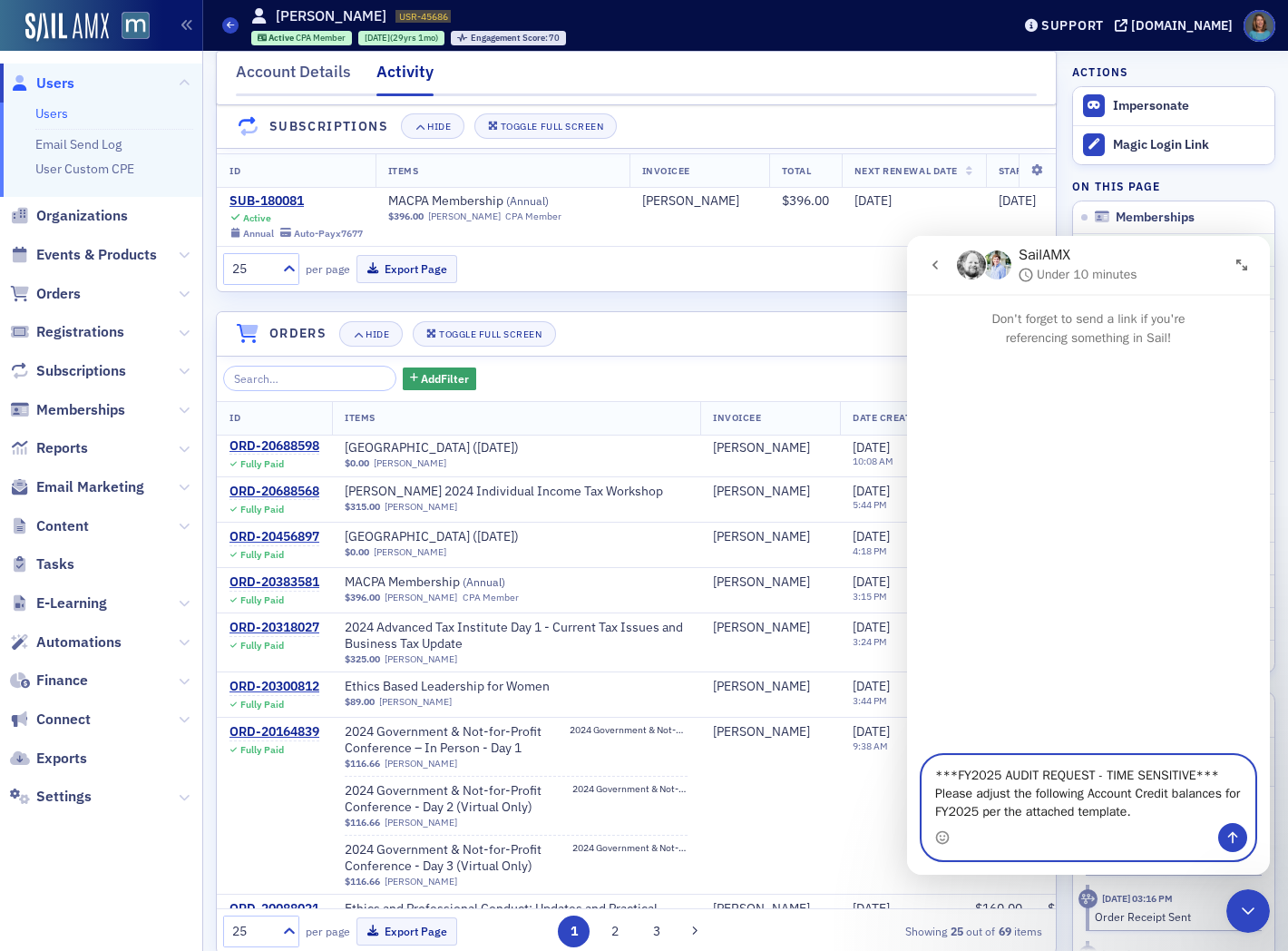 click on "***FY2025 AUDIT REQUEST - TIME SENSITIVE*** Please adjust the following Account Credit balances for FY2025 per the attached template.   ***FY2025 AUDIT REQUEST - TIME SENSITIVE*** Please adjust the following Account Credit balances for FY2025 per the attached template." at bounding box center (1088, 808) 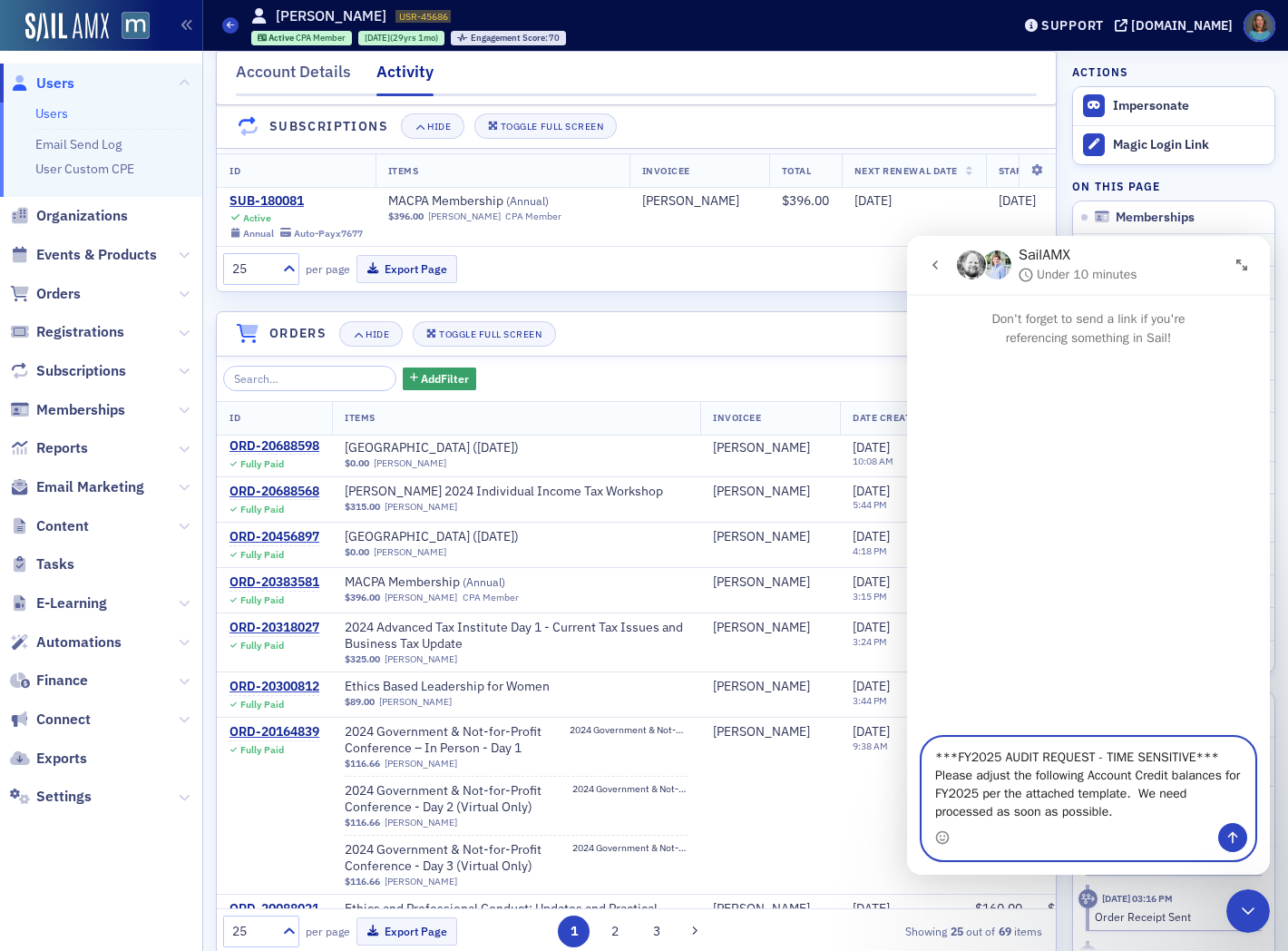 click on "***FY2025 AUDIT REQUEST - TIME SENSITIVE*** Please adjust the following Account Credit balances for FY2025 per the attached template.  We need processed as soon as possible." at bounding box center (1088, 780) 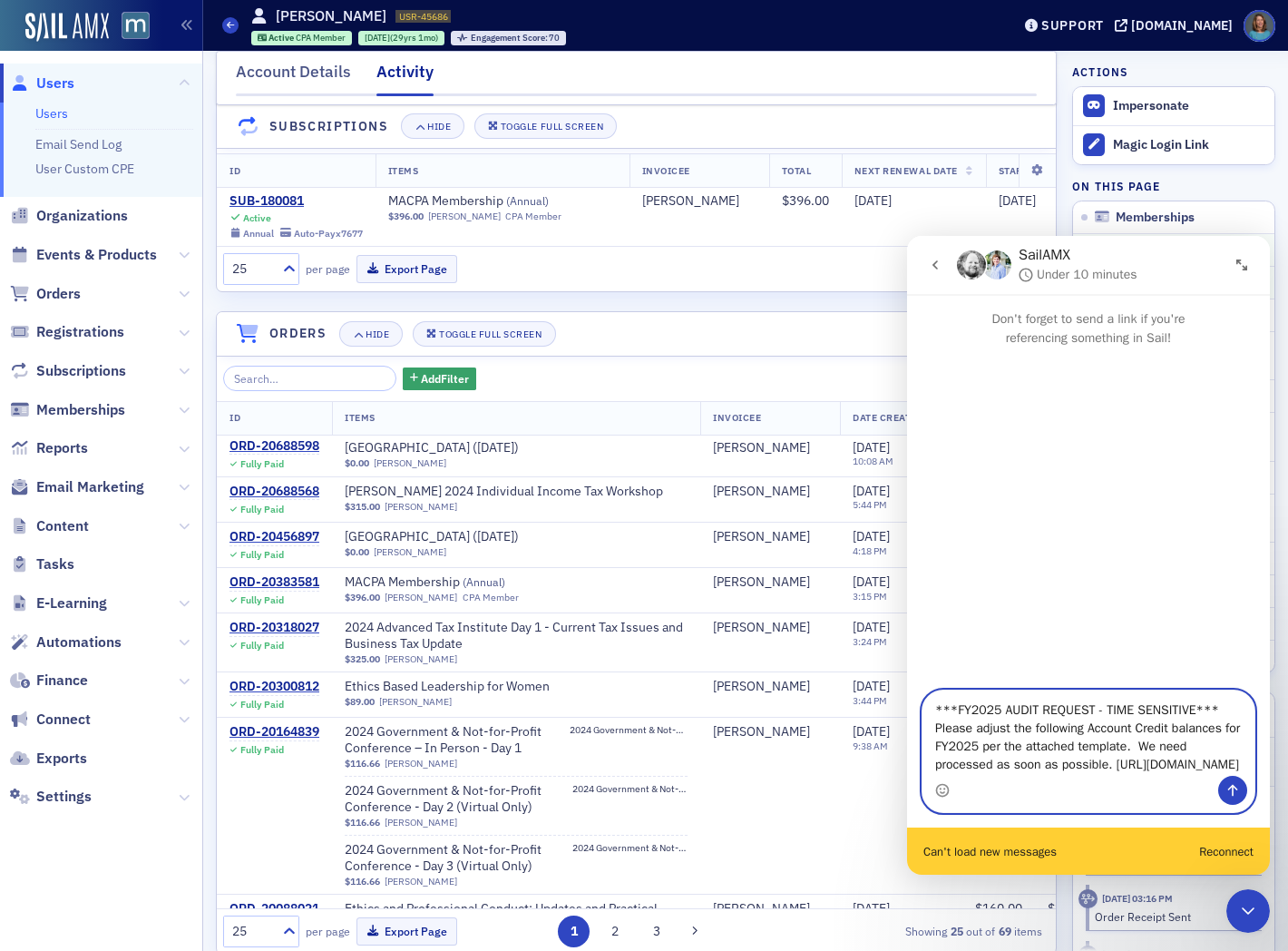 drag, startPoint x: 1137, startPoint y: 691, endPoint x: 1173, endPoint y: 687, distance: 36.221541 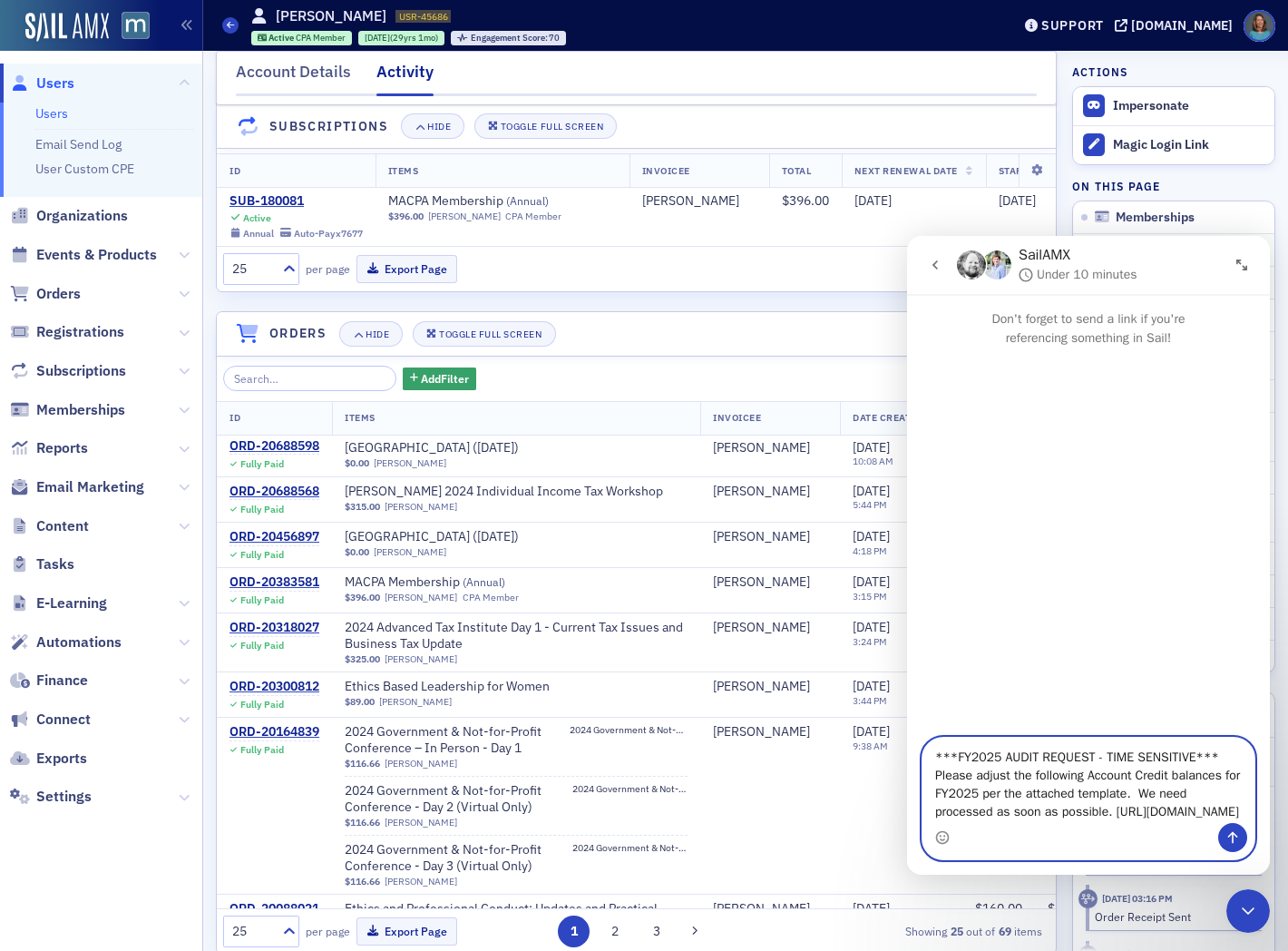 drag, startPoint x: 1136, startPoint y: 730, endPoint x: 1137, endPoint y: 739, distance: 9.055385 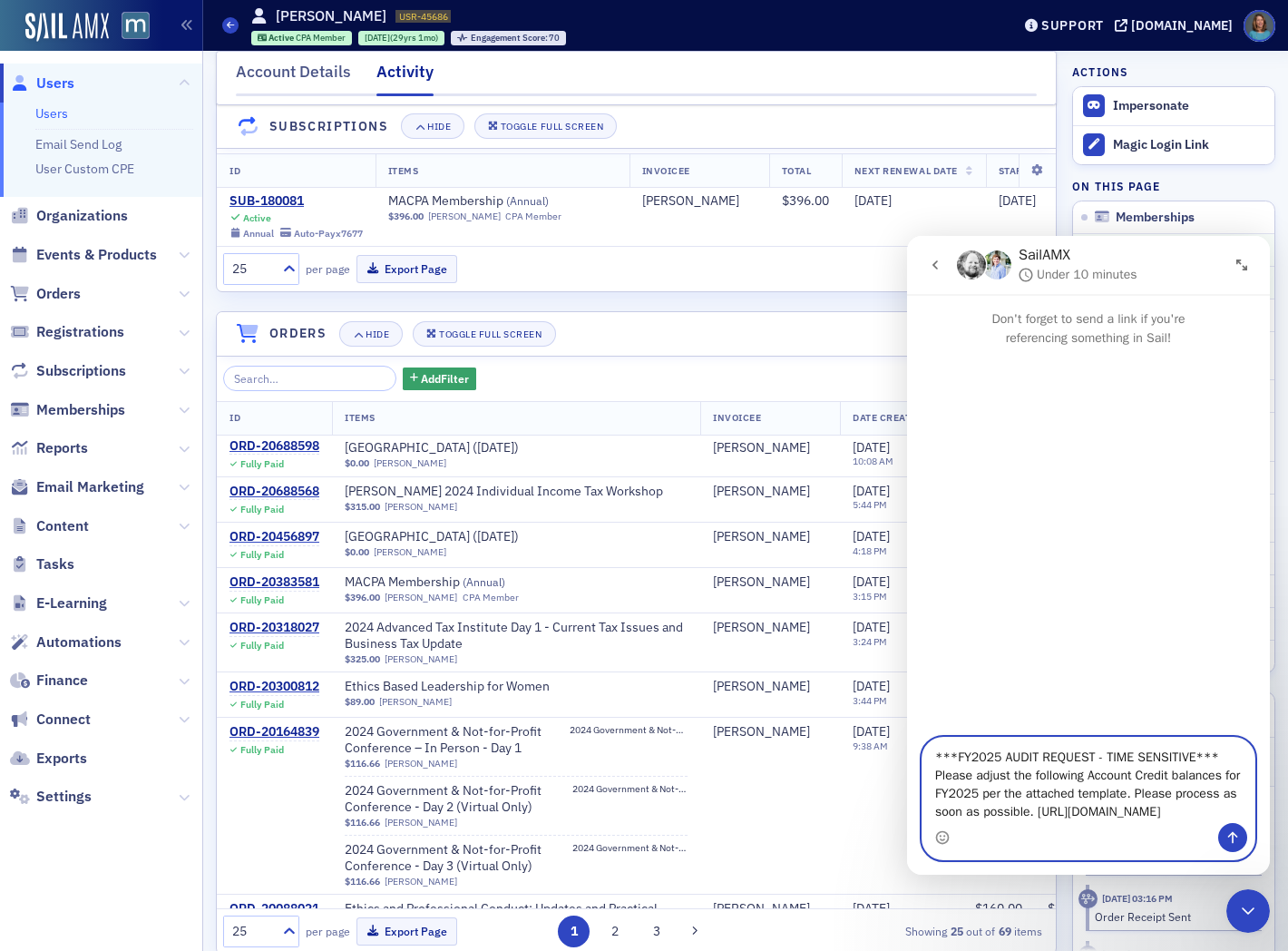type on "***FY2025 AUDIT REQUEST - TIME SENSITIVE*** Please adjust the following Account Credit balances for FY2025 per the attached template. Please process as soon as possible. [URL][DOMAIN_NAME]" 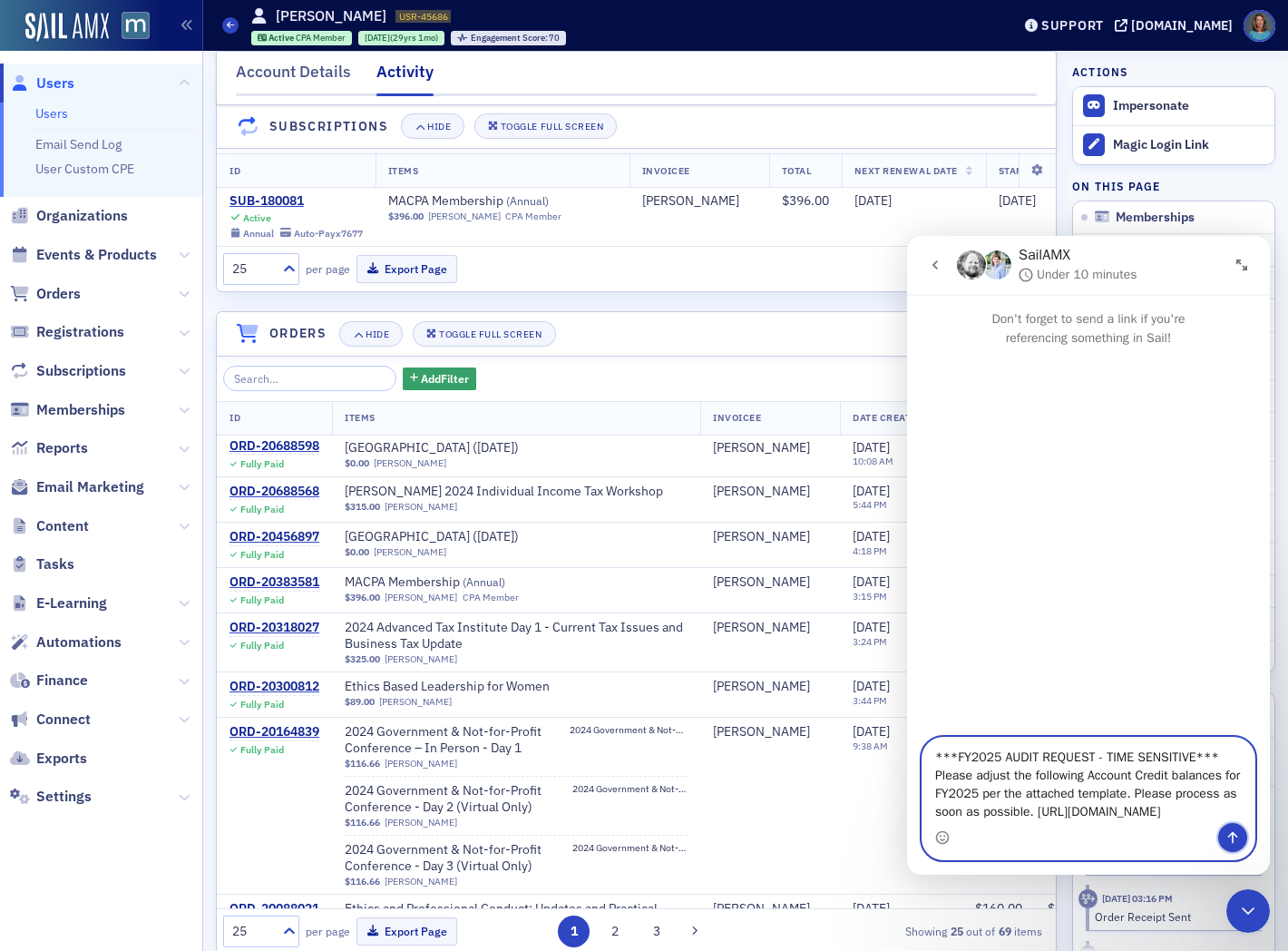 click 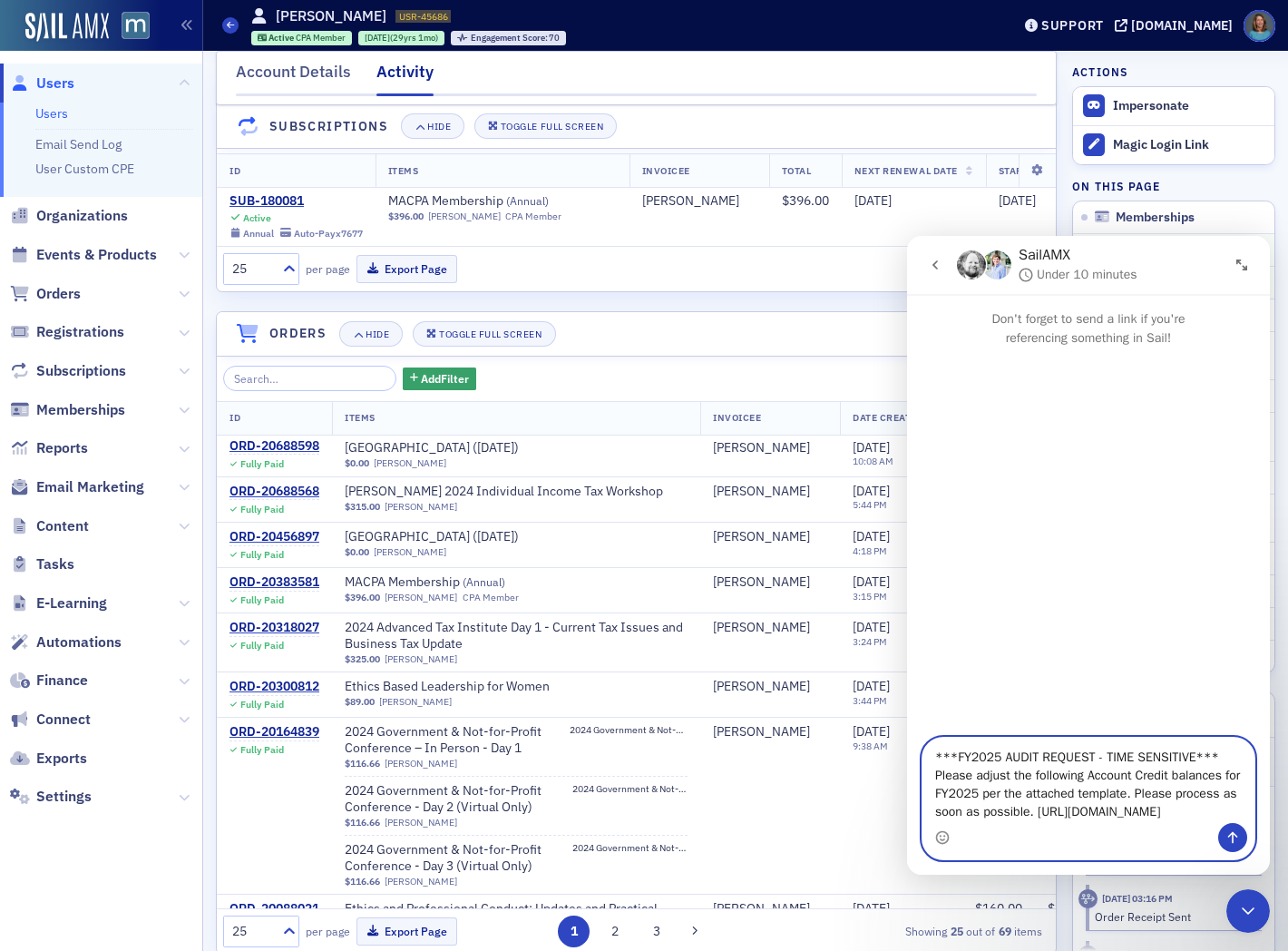 type 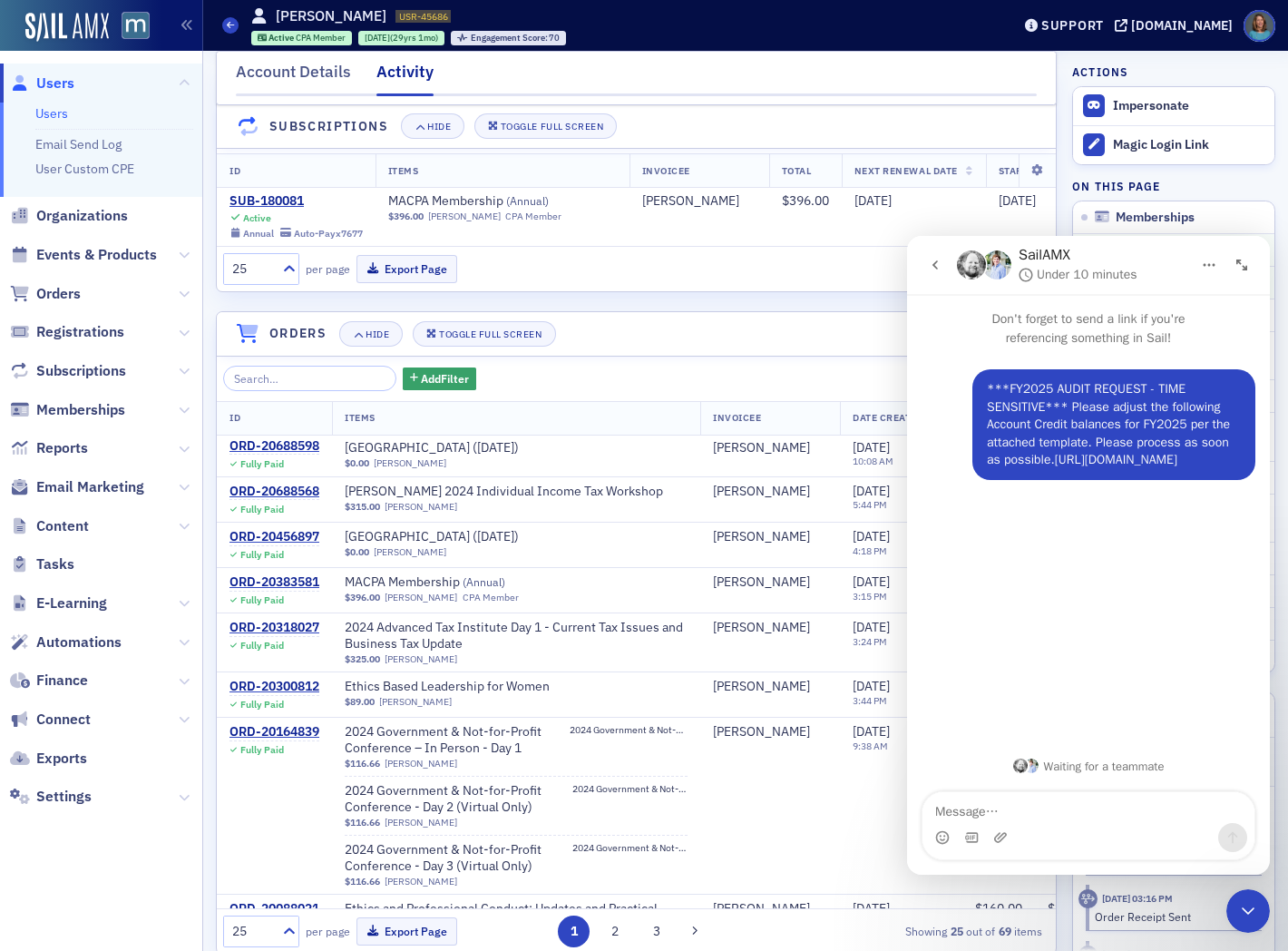 click on "[URL][DOMAIN_NAME]" at bounding box center (1116, 459) 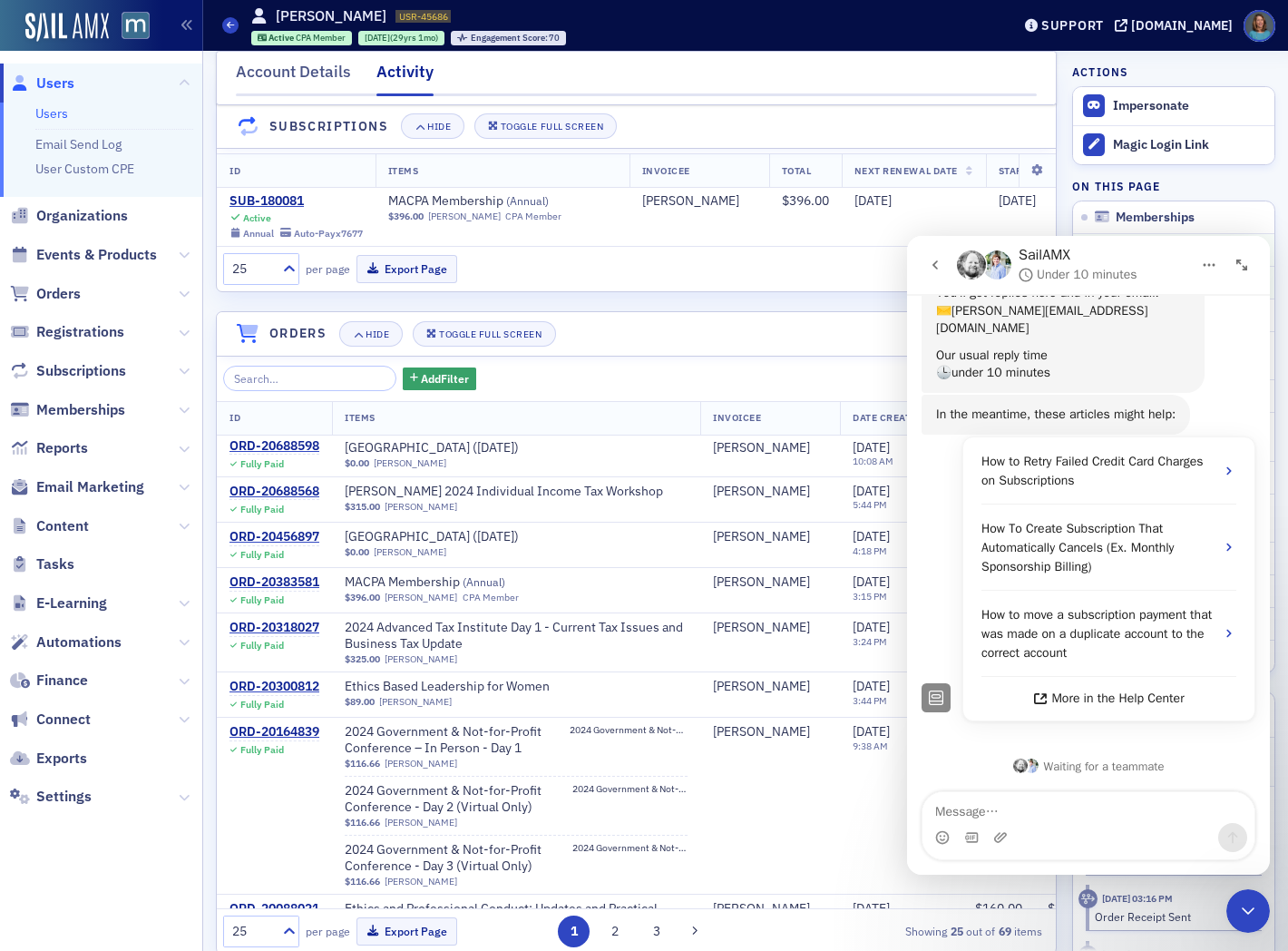 scroll, scrollTop: 257, scrollLeft: 0, axis: vertical 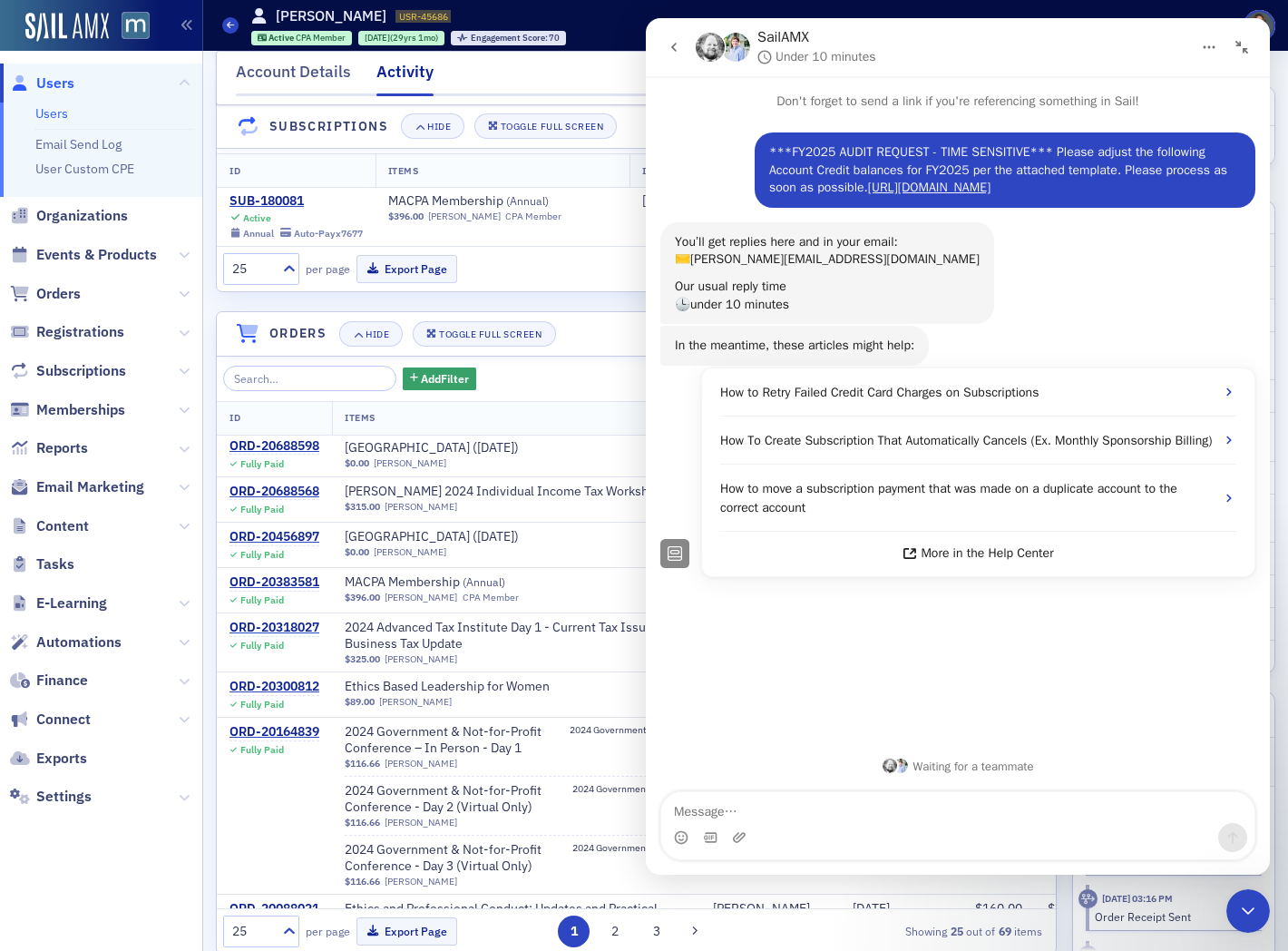 click 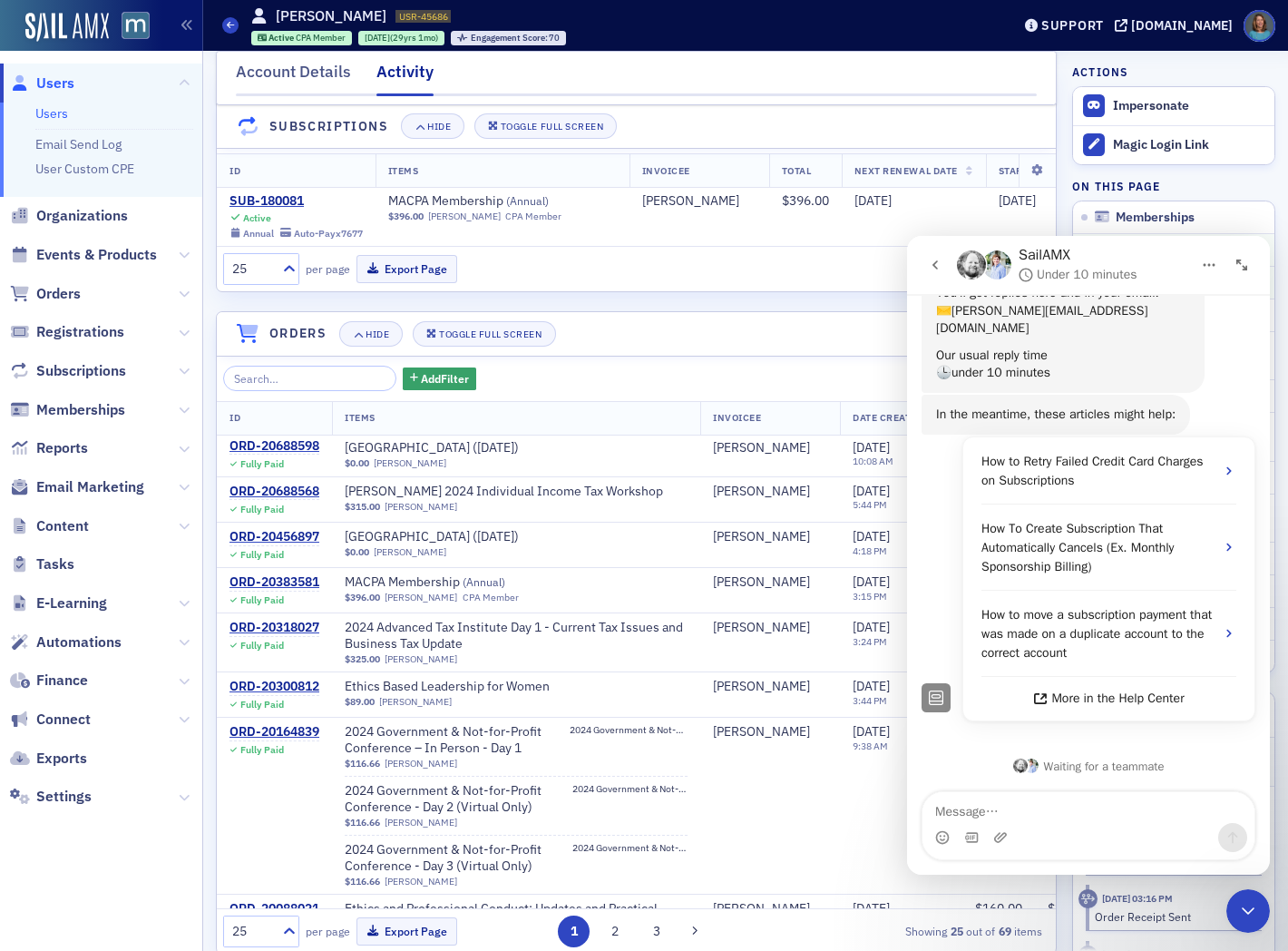scroll, scrollTop: 257, scrollLeft: 0, axis: vertical 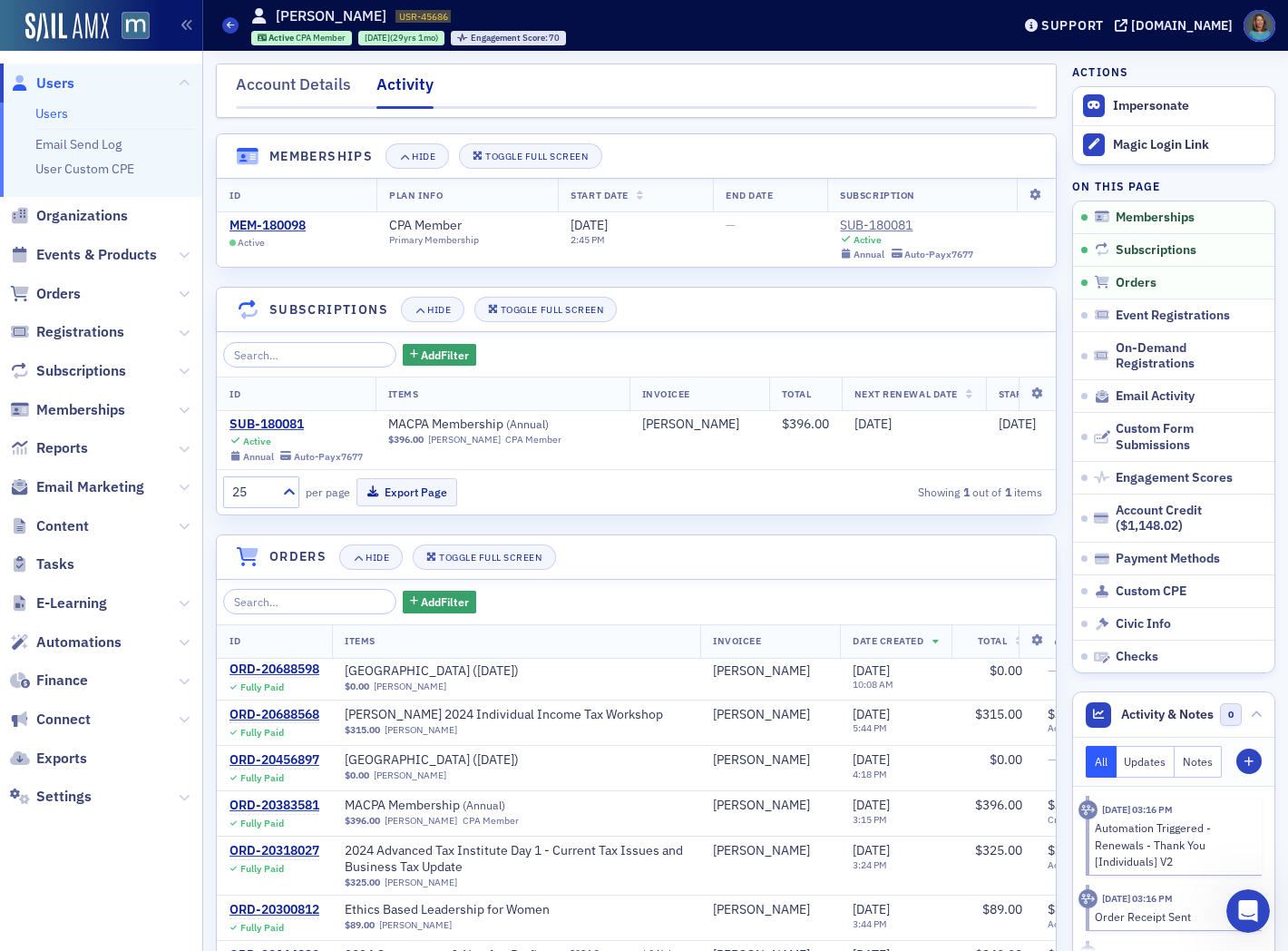 drag, startPoint x: 230, startPoint y: 25, endPoint x: 270, endPoint y: 25, distance: 40 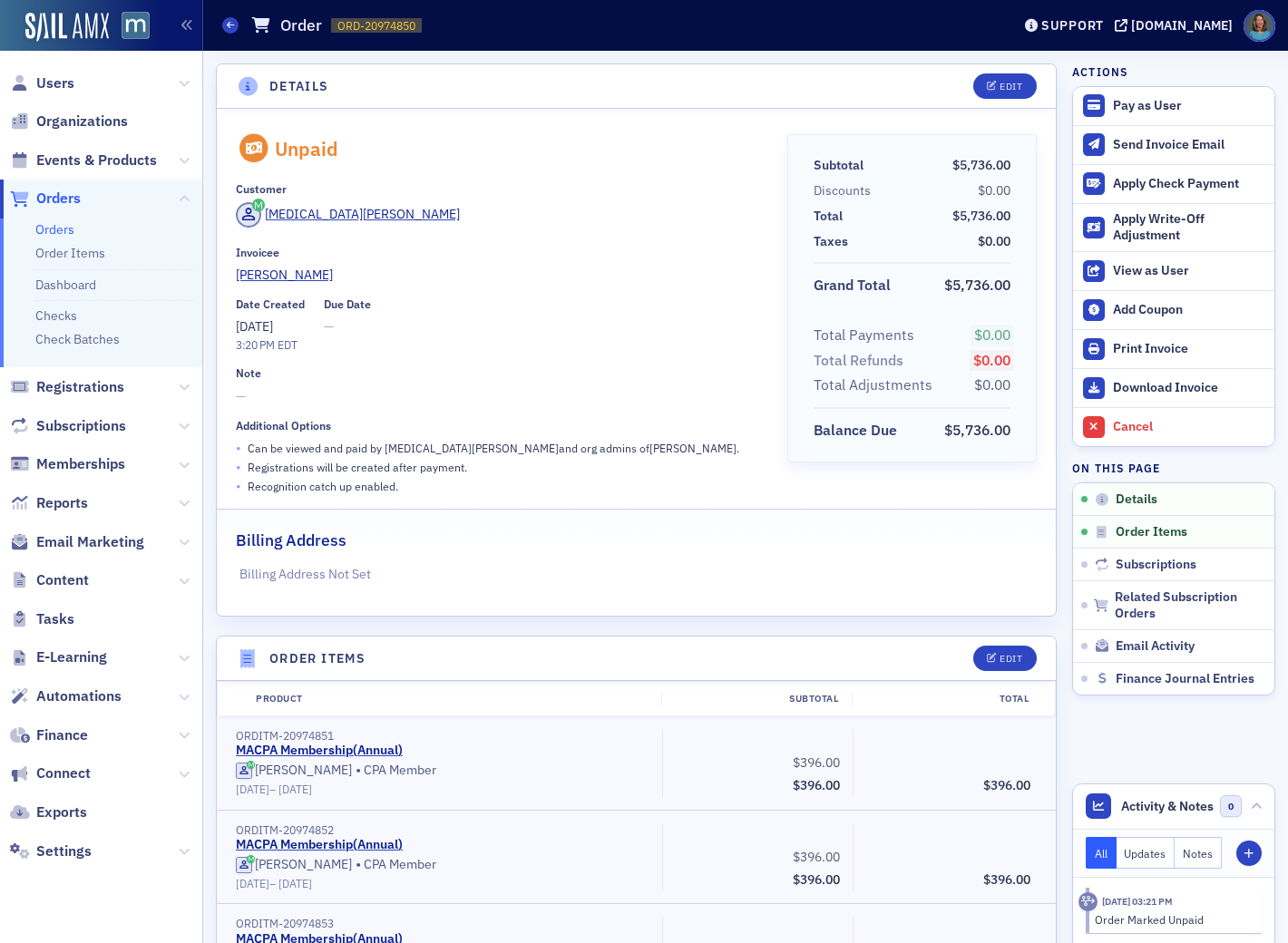 scroll, scrollTop: 0, scrollLeft: 0, axis: both 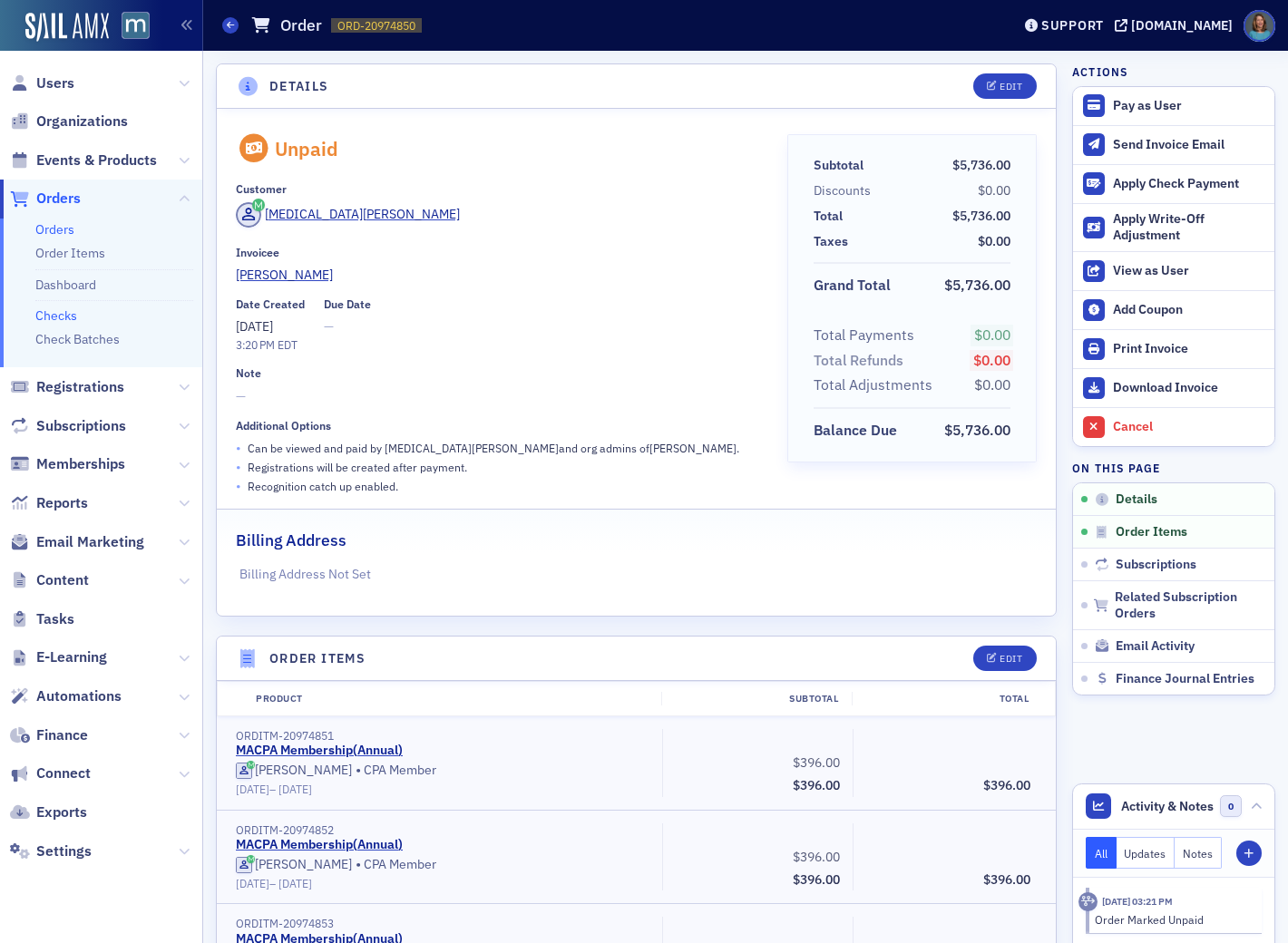 click on "Checks" 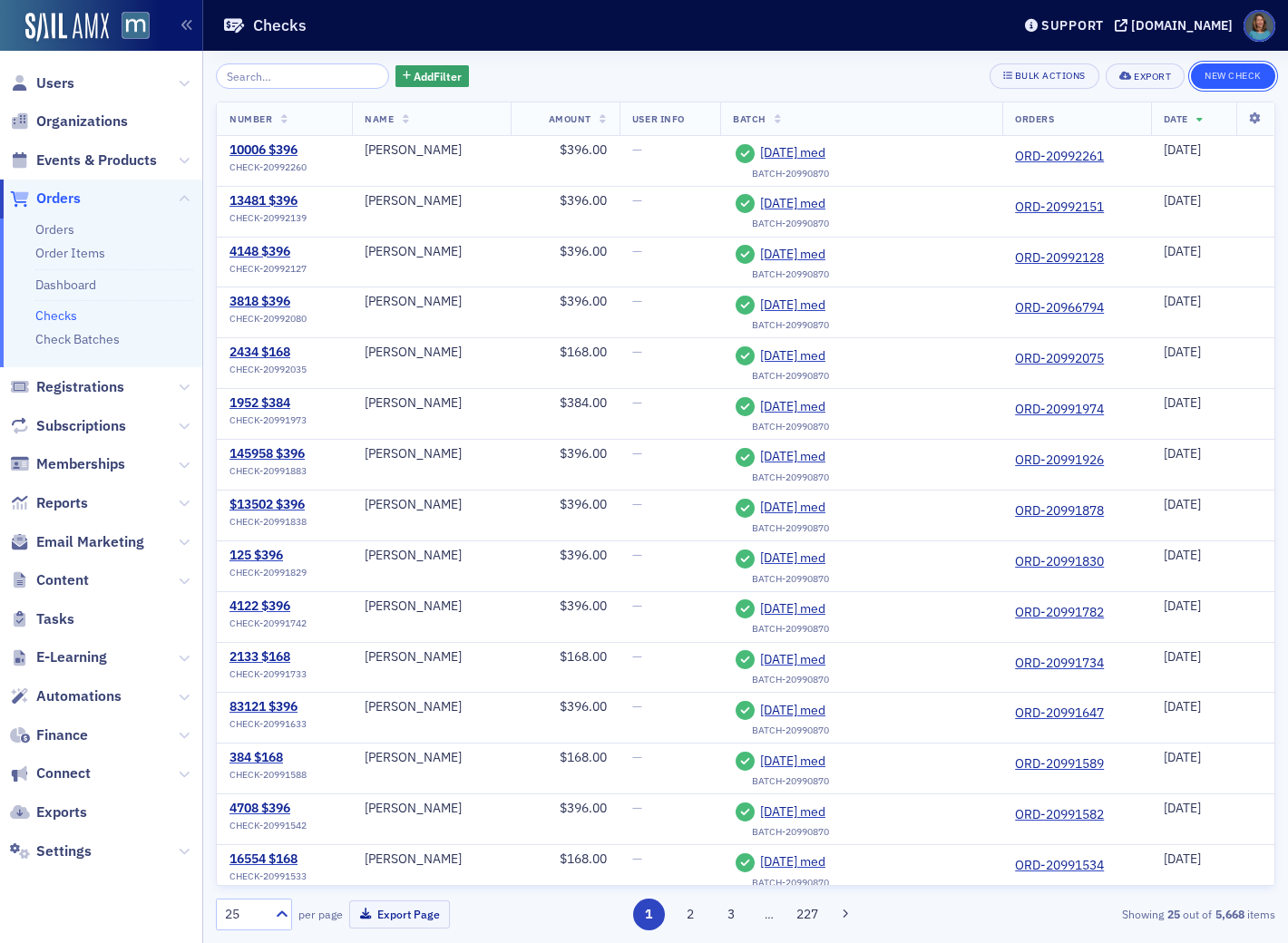 click on "New Check" 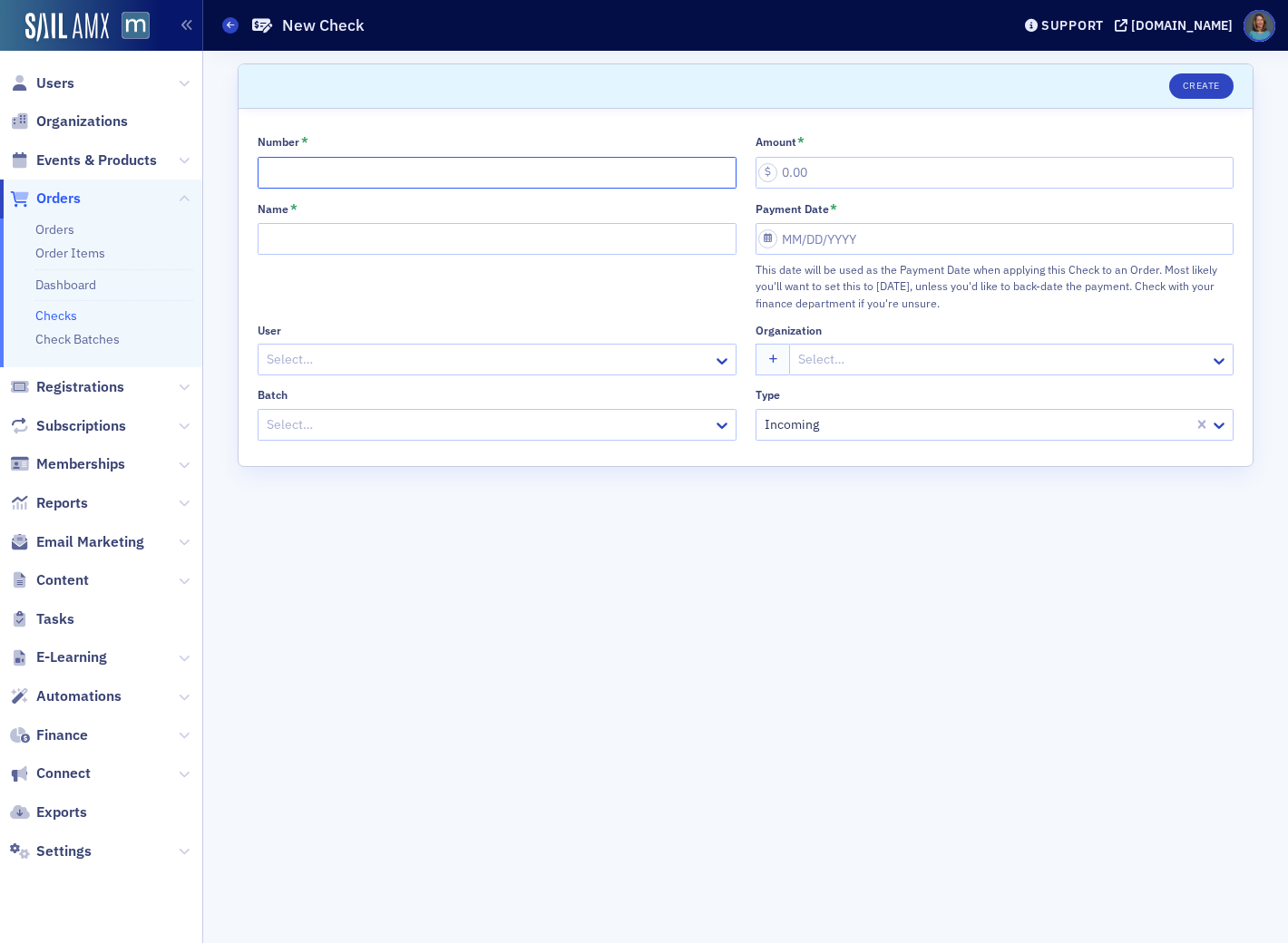 click on "Number *" 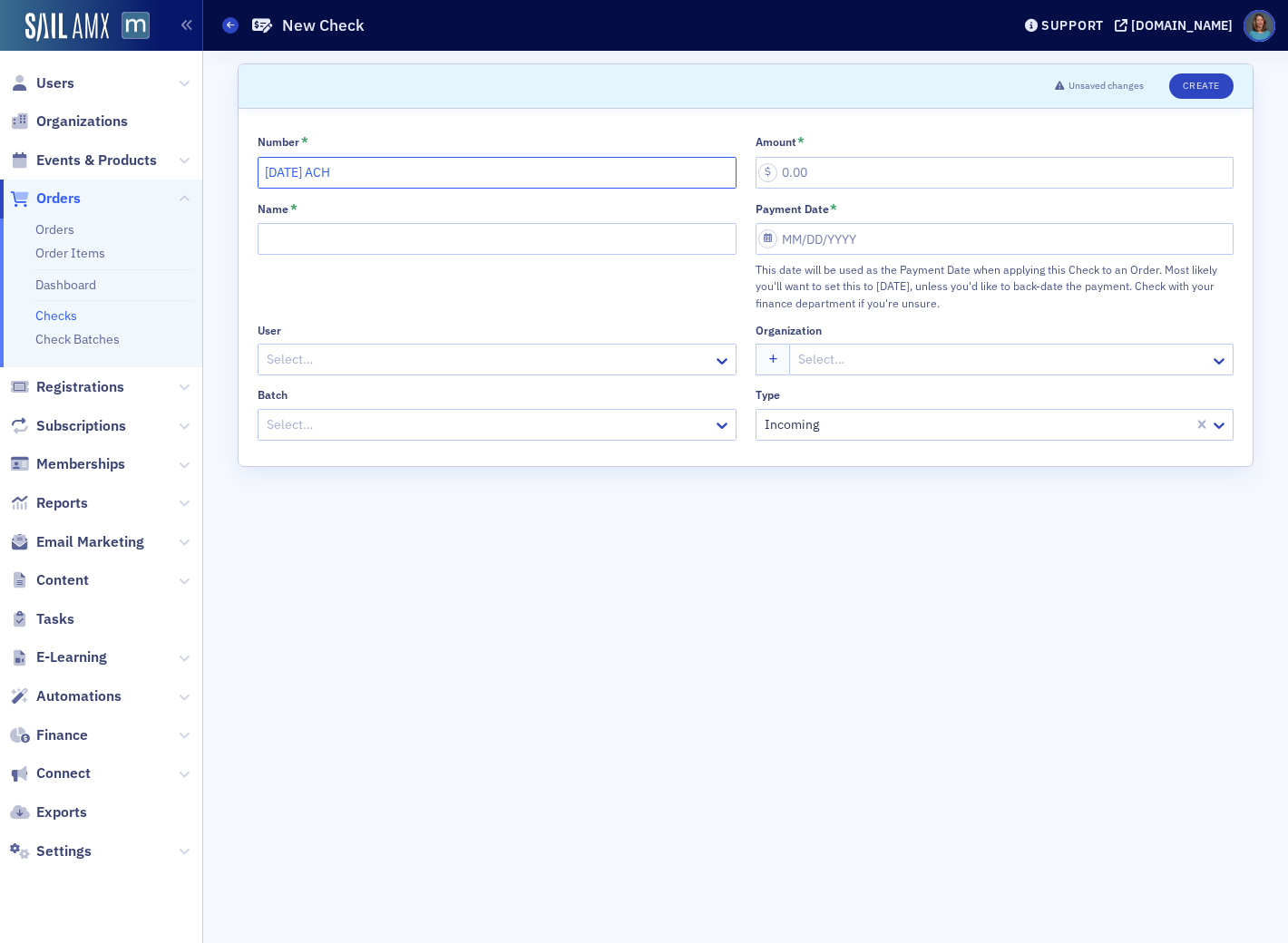type on "2025-07-01 ACH" 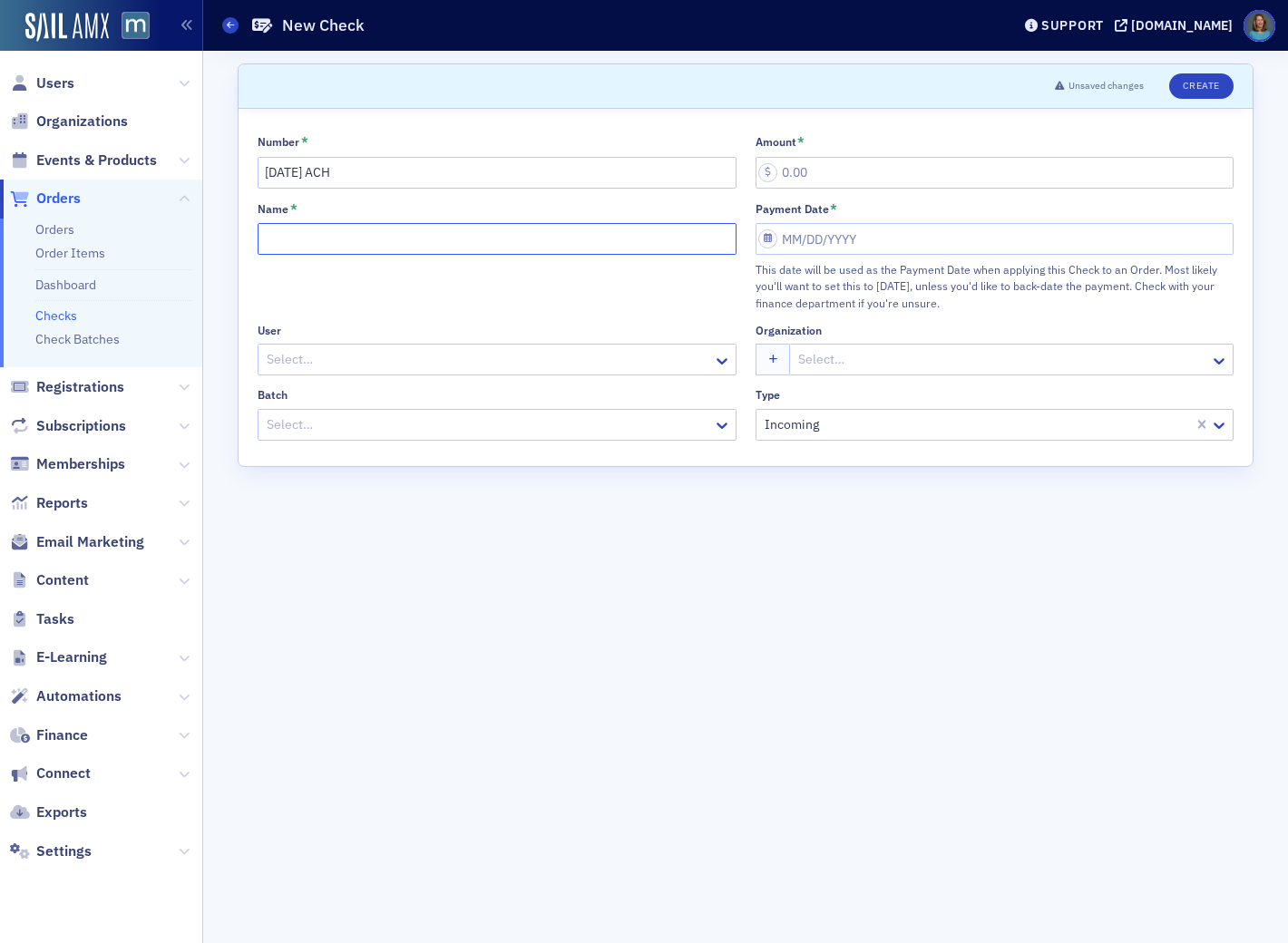 click on "Name *" 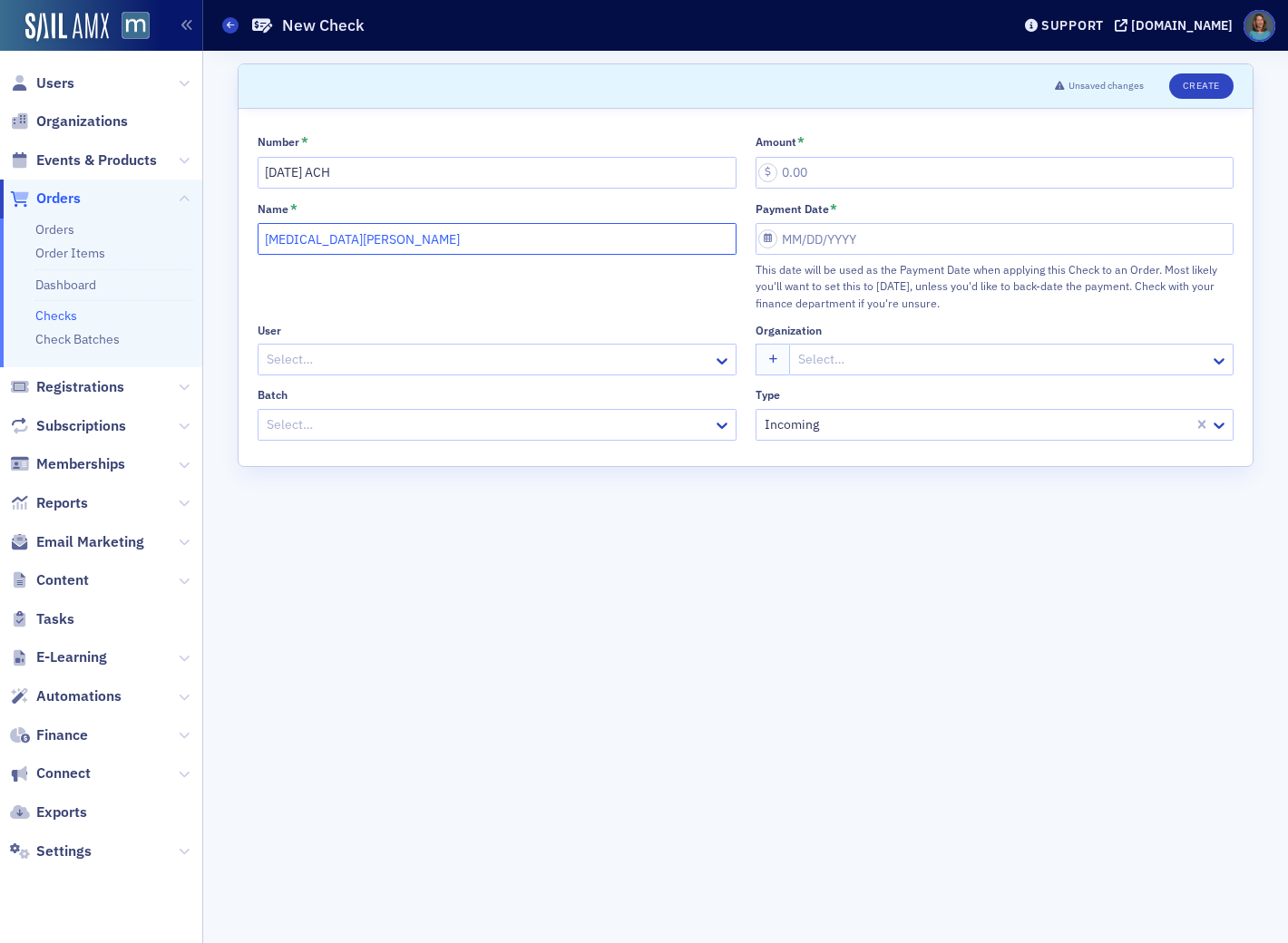 type on "Alli Bakerian" 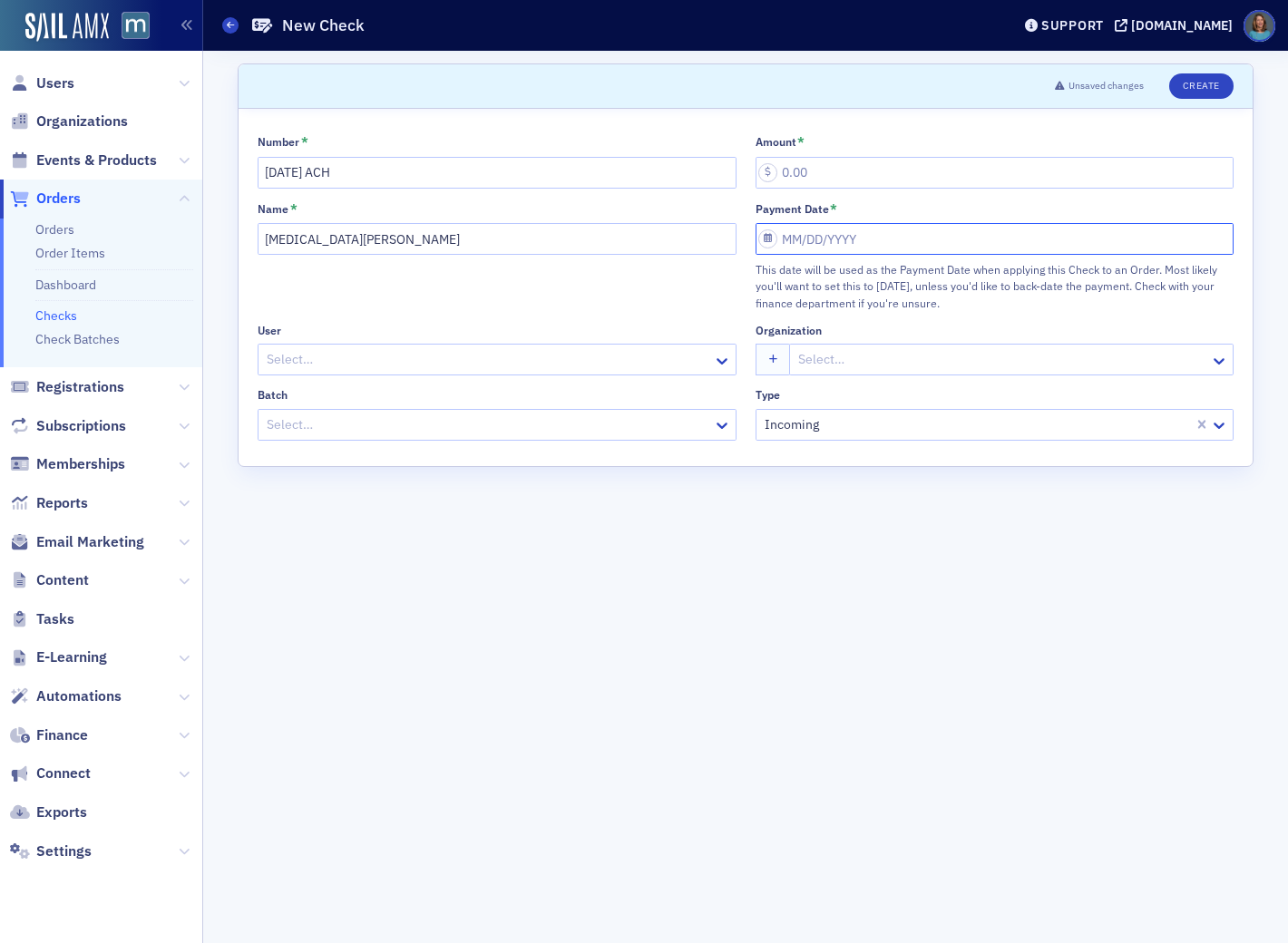 select on "6" 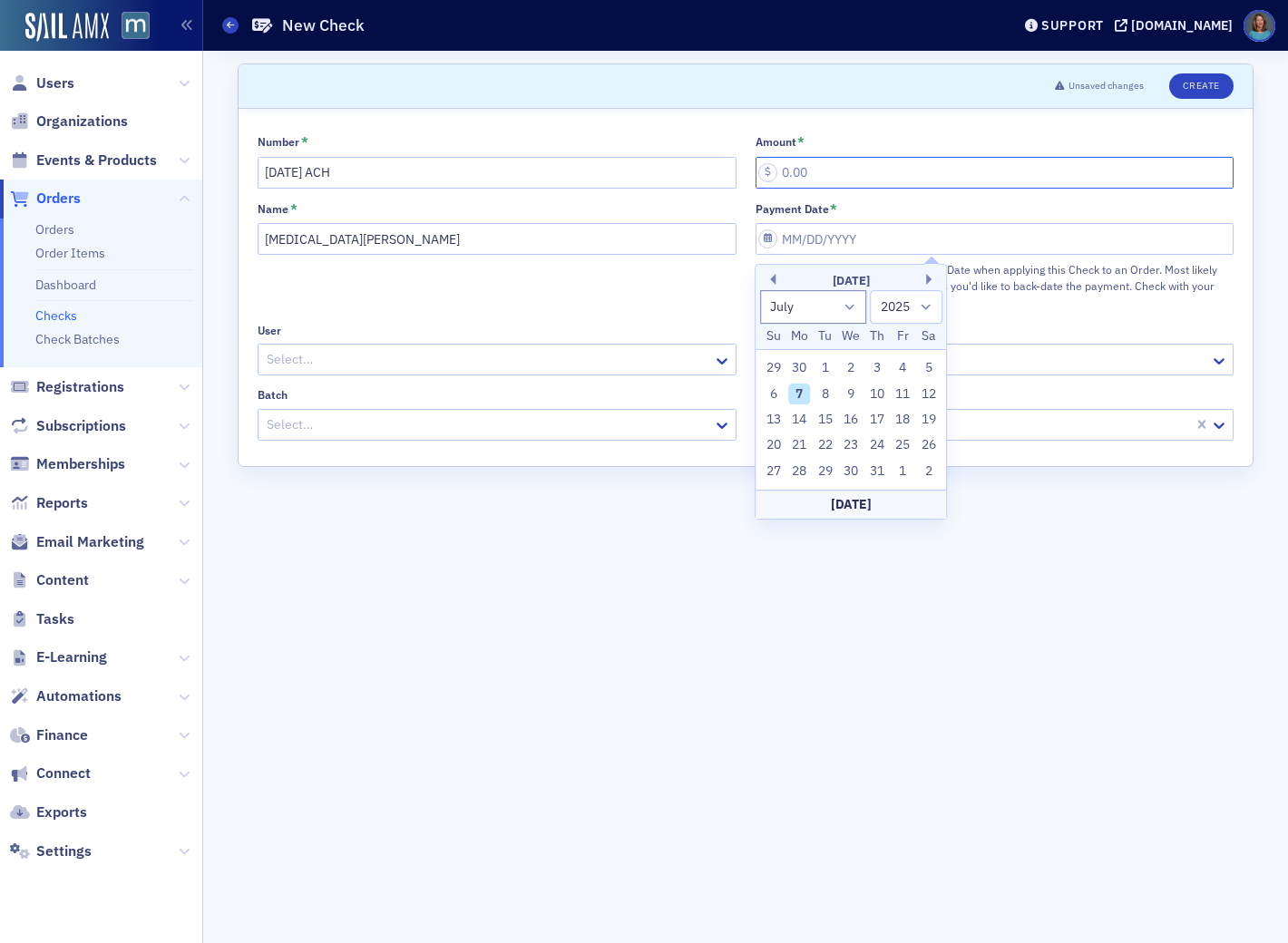 click on "Amount *" 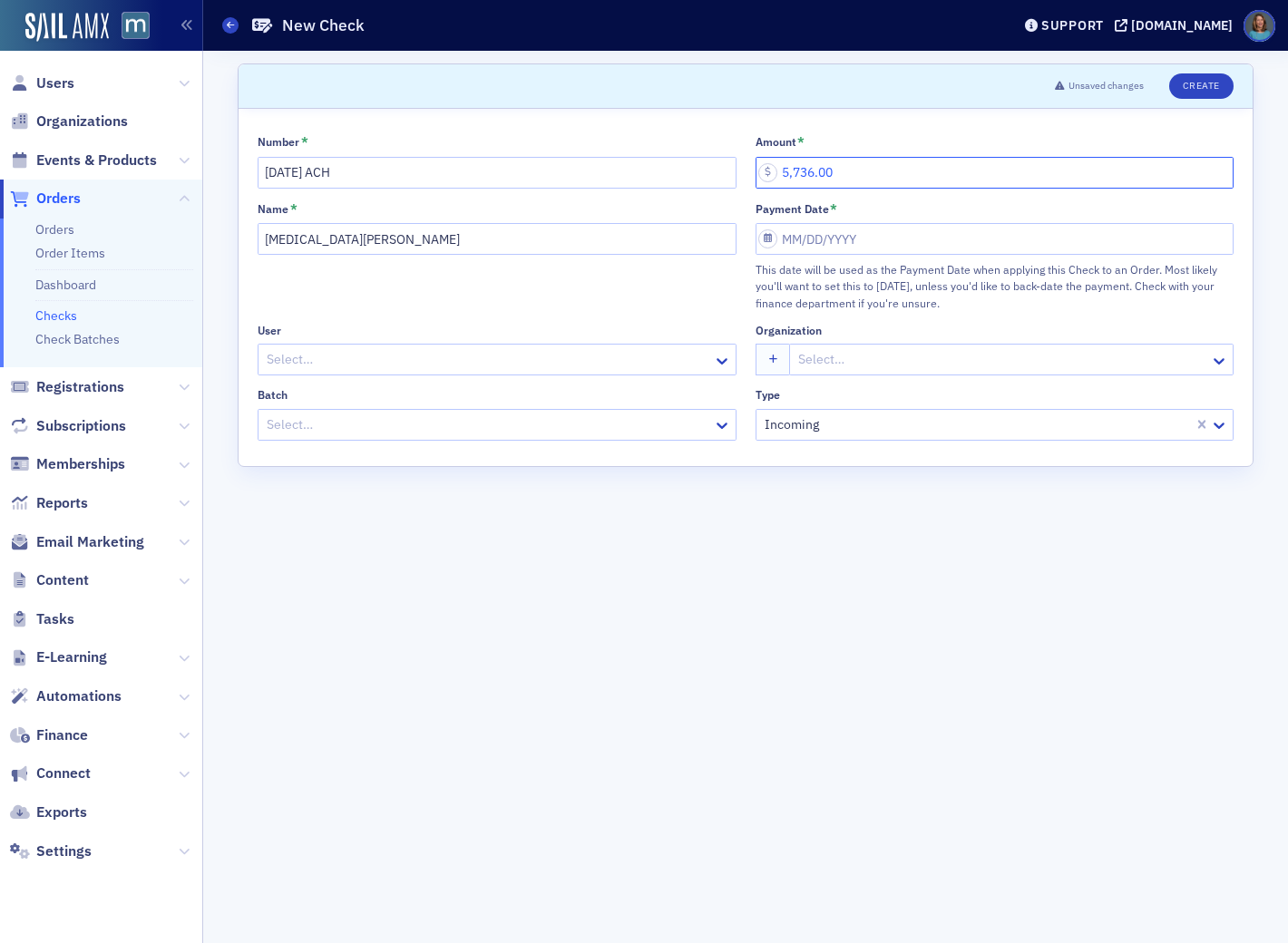 type on "5,736.00" 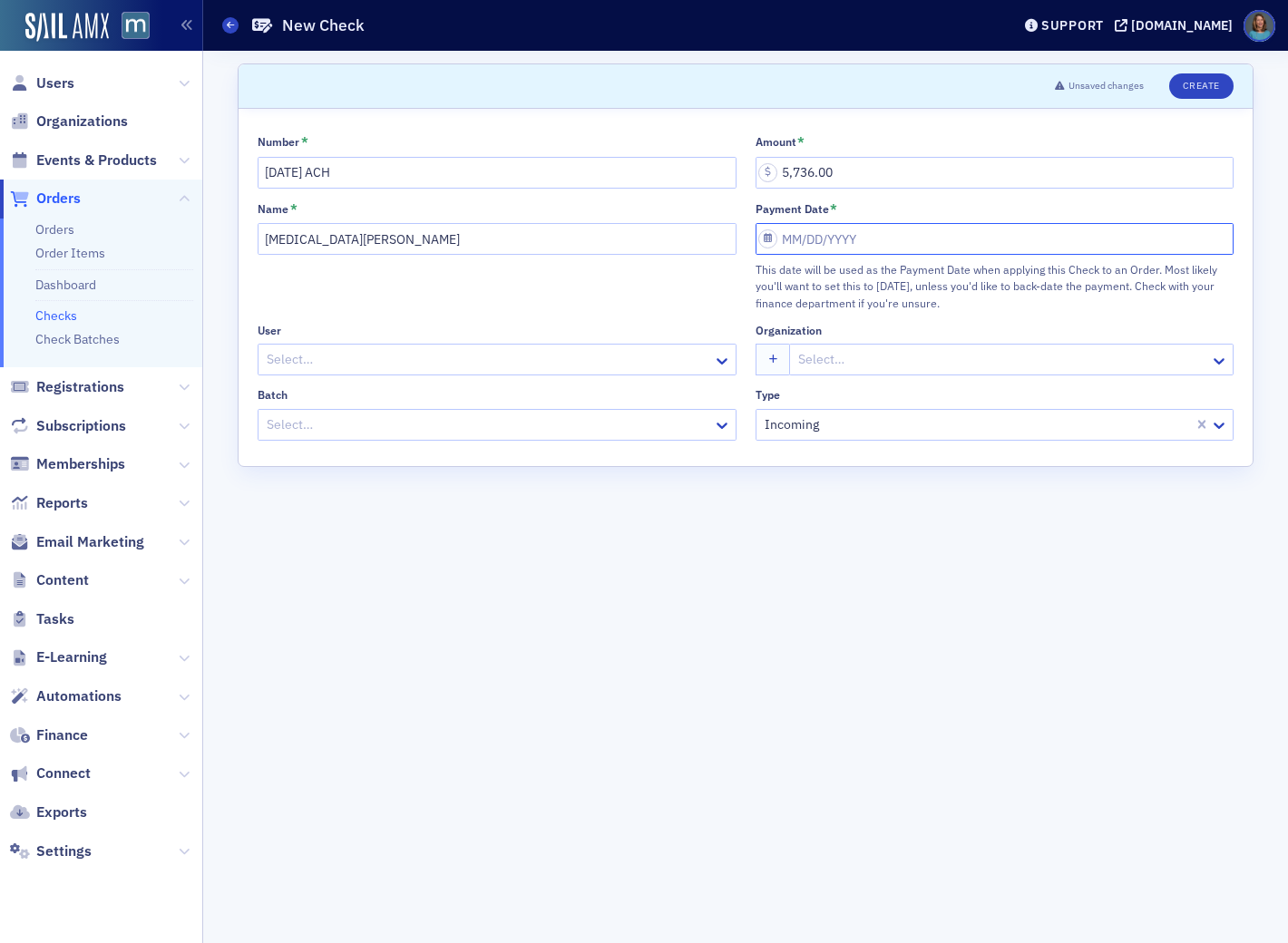 select on "6" 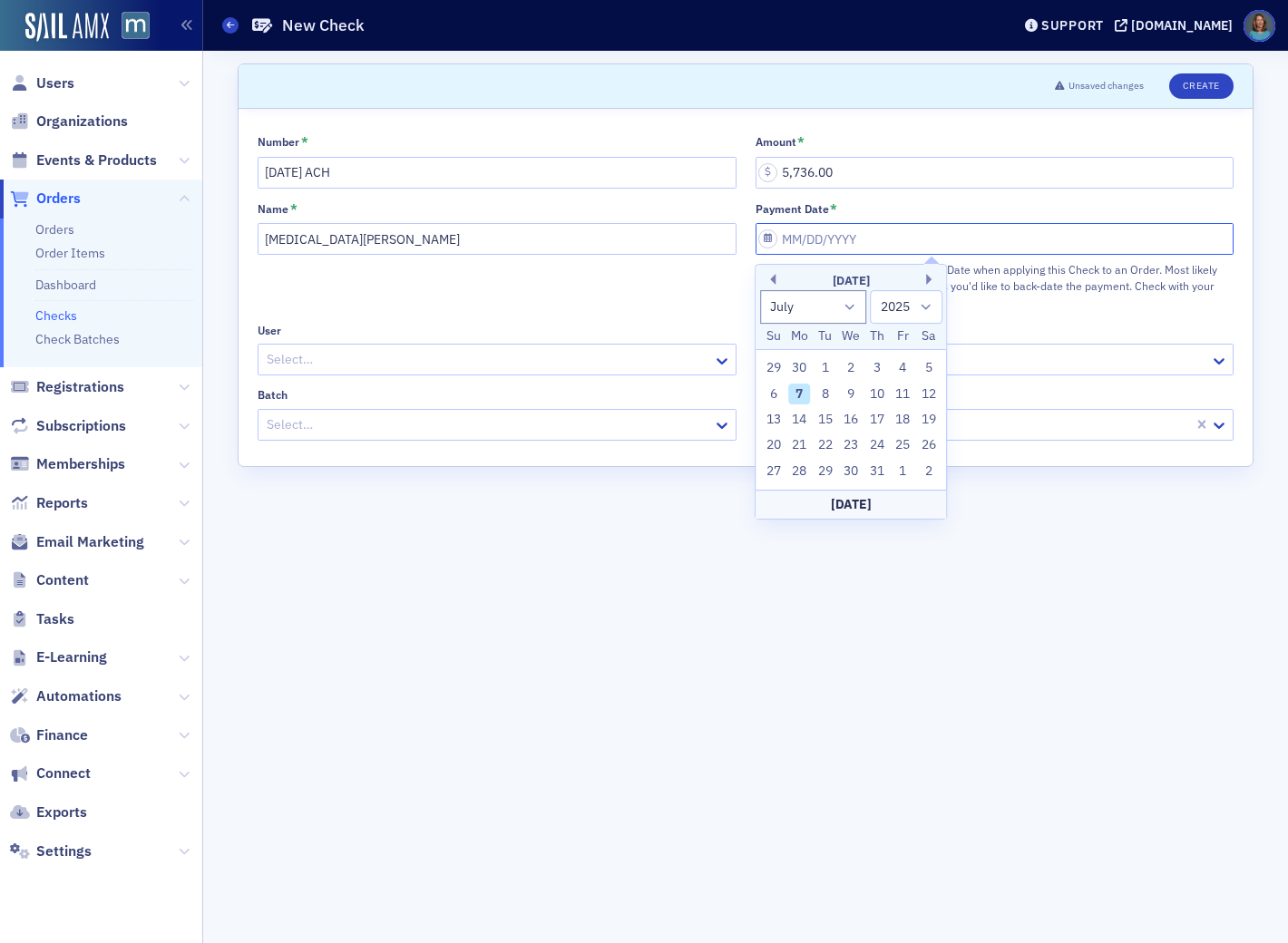 click on "Payment Date *" 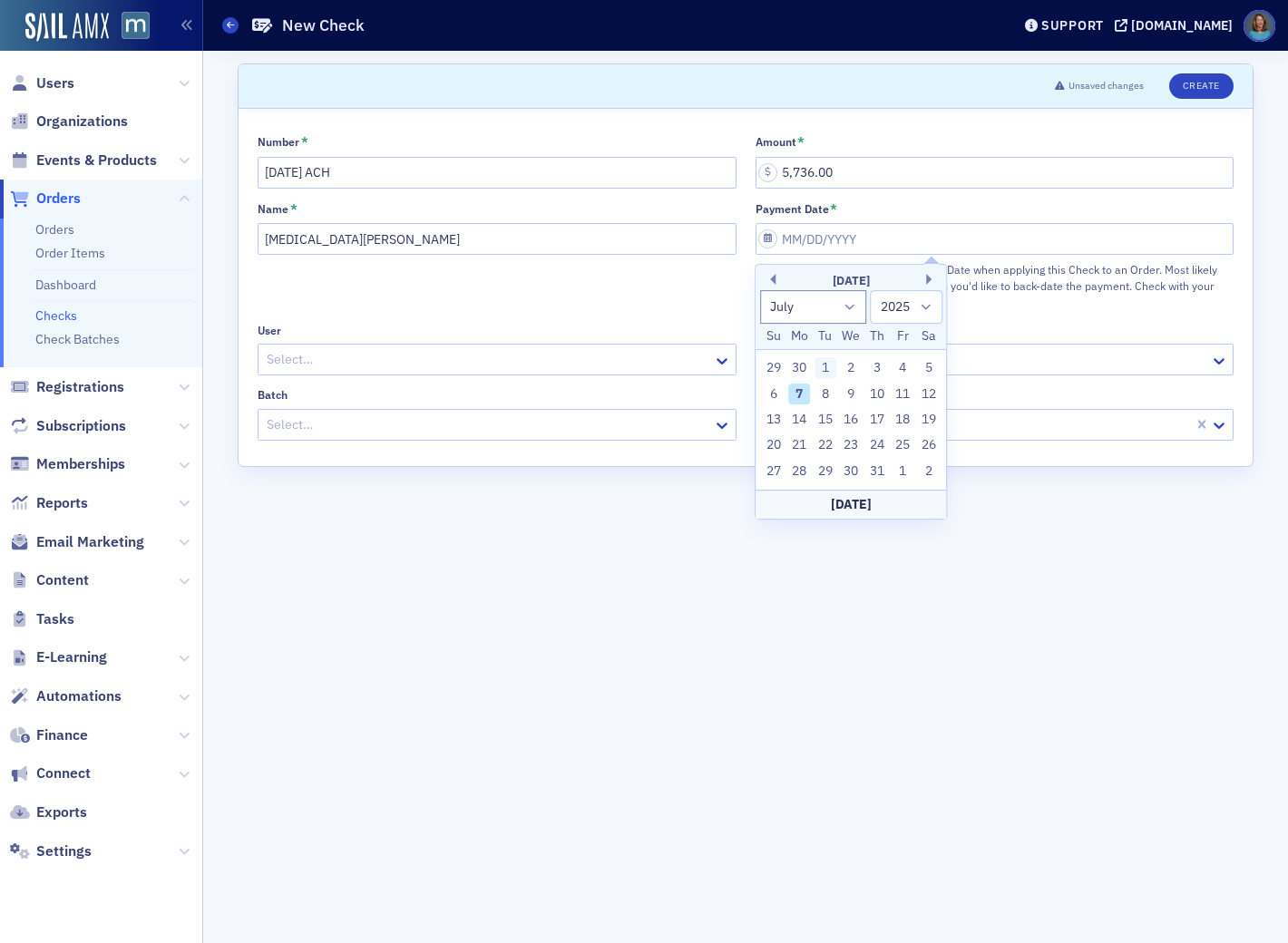 click on "1" at bounding box center [825, 368] 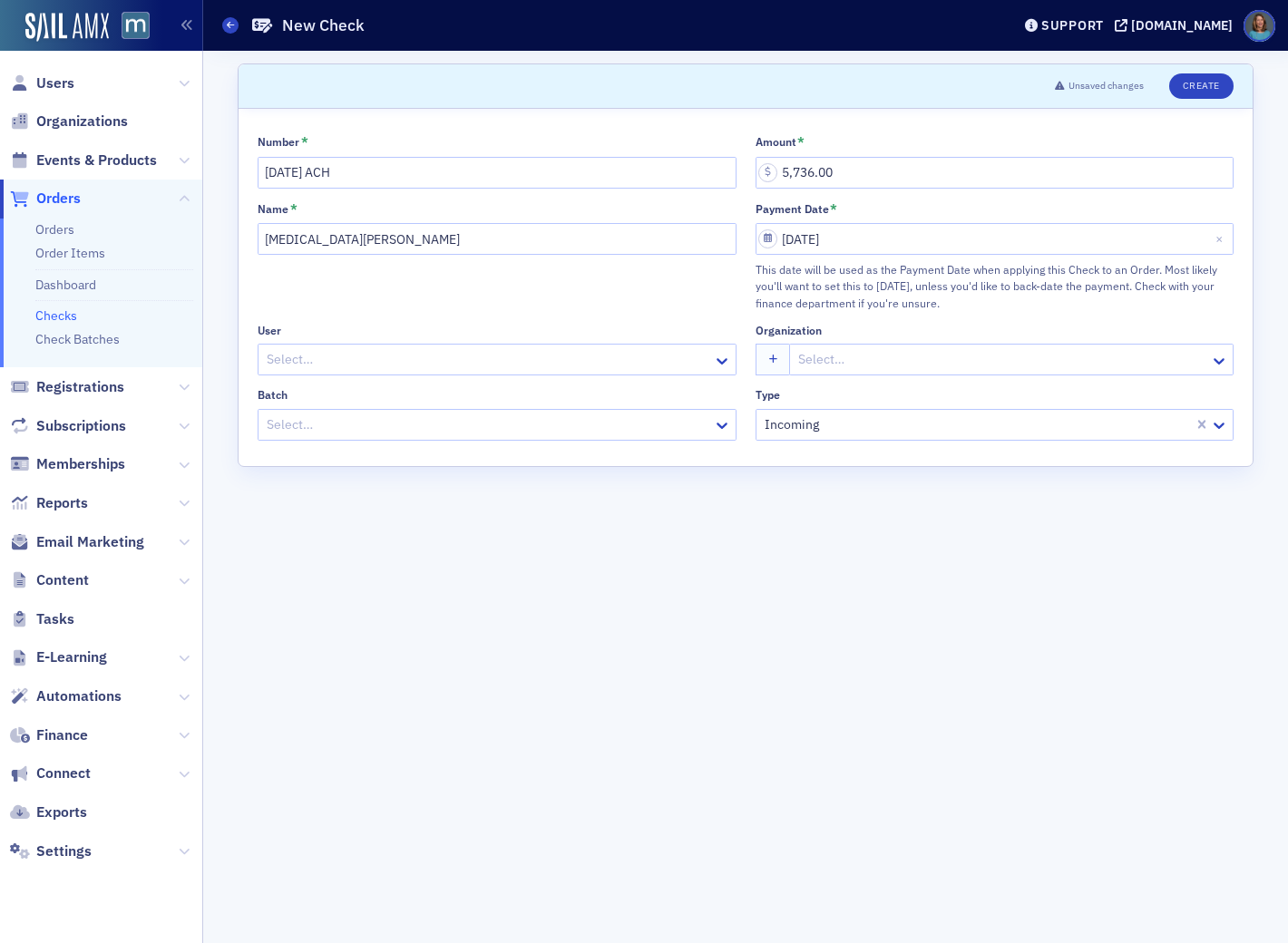 click 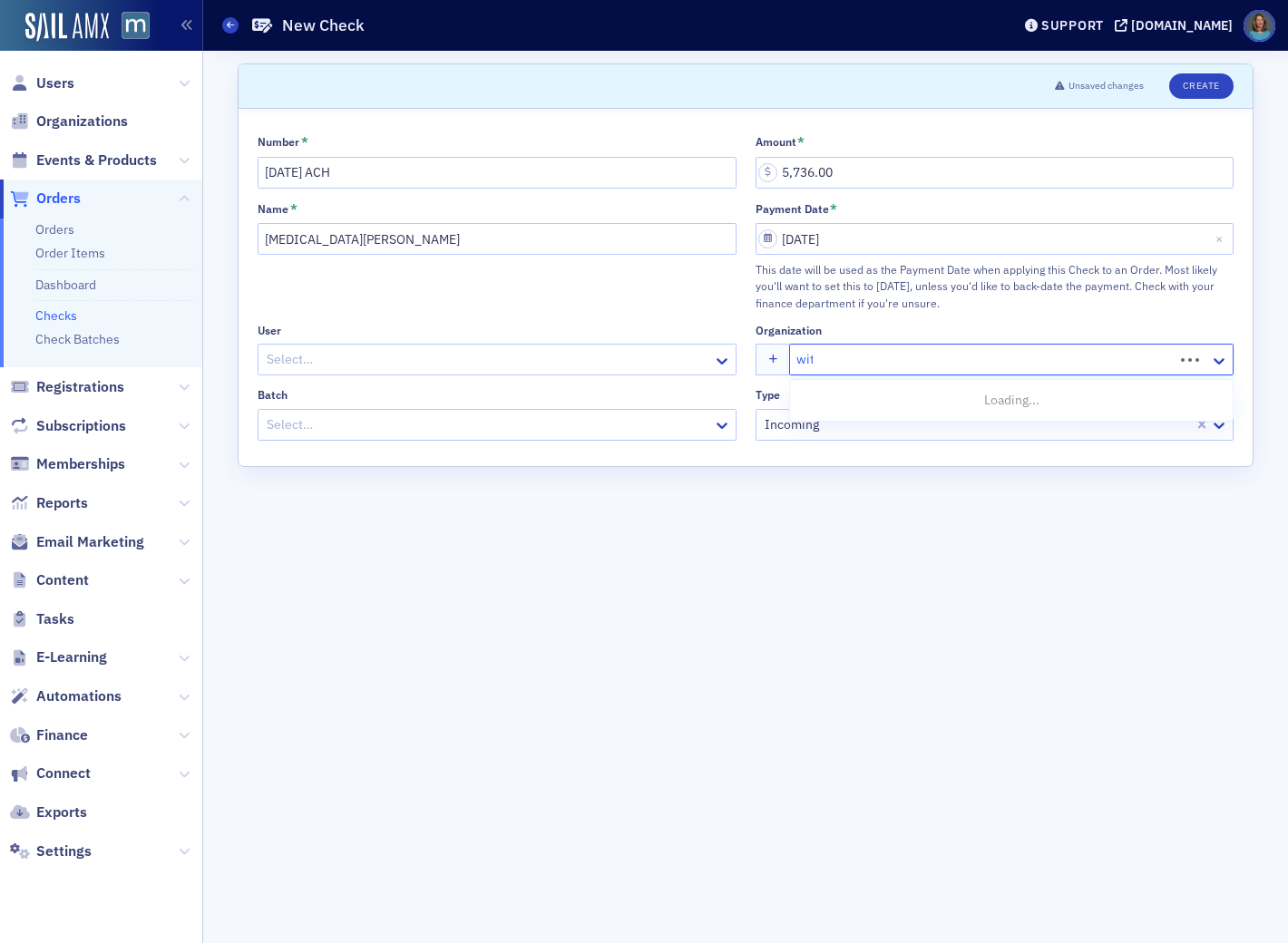 type on "with" 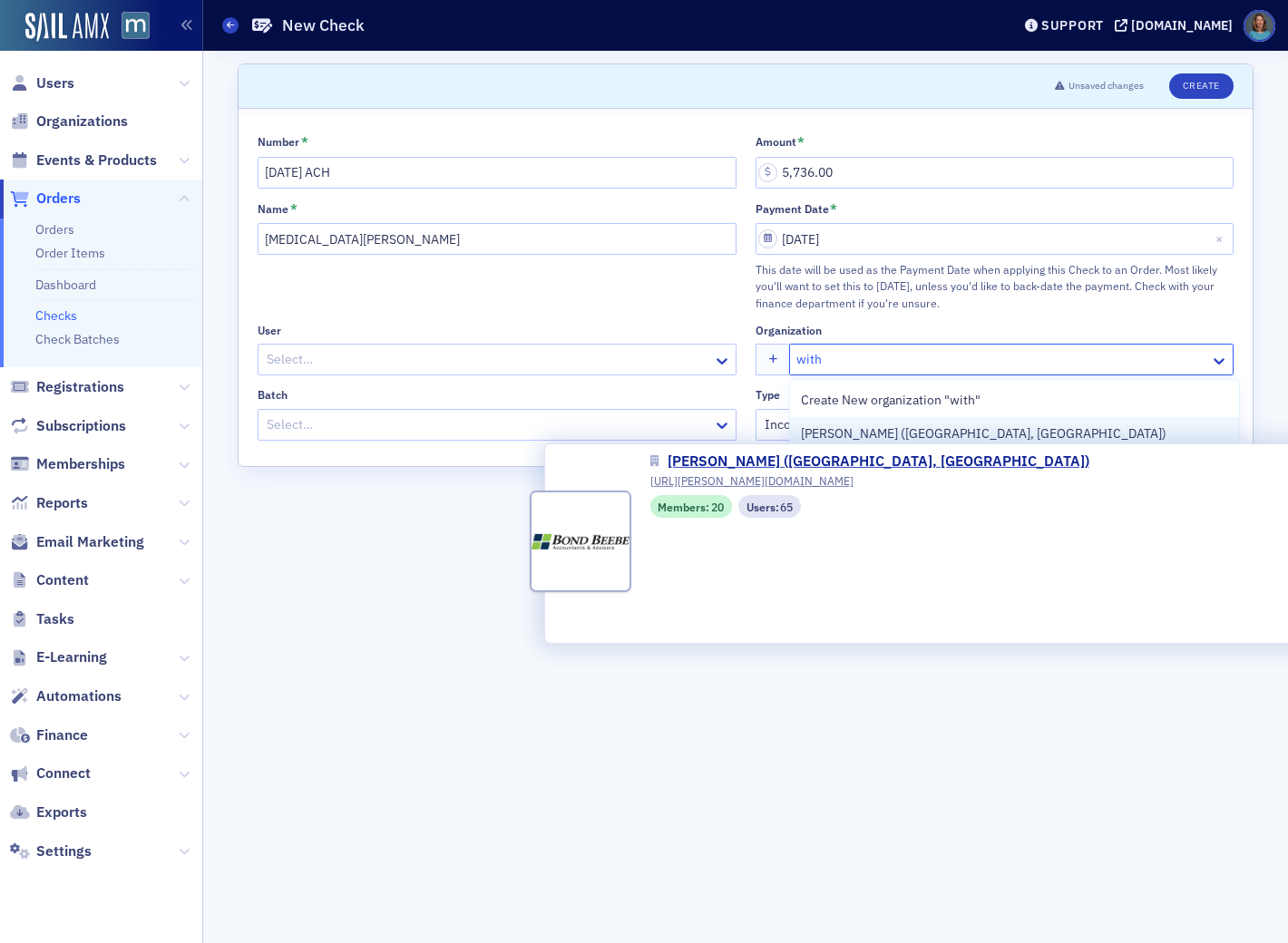 click on "Withum (Baltimore, MD)" at bounding box center [983, 433] 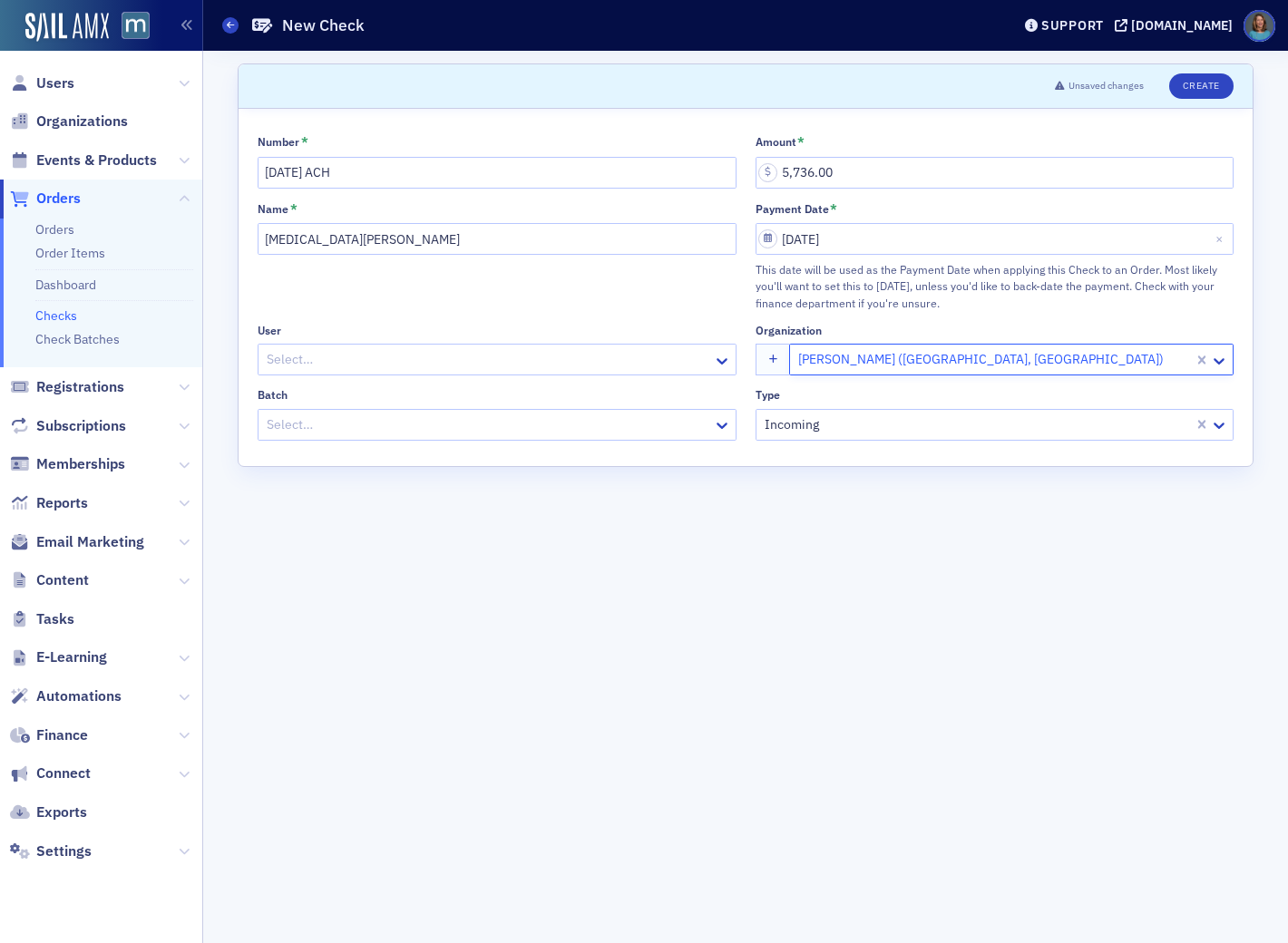 click 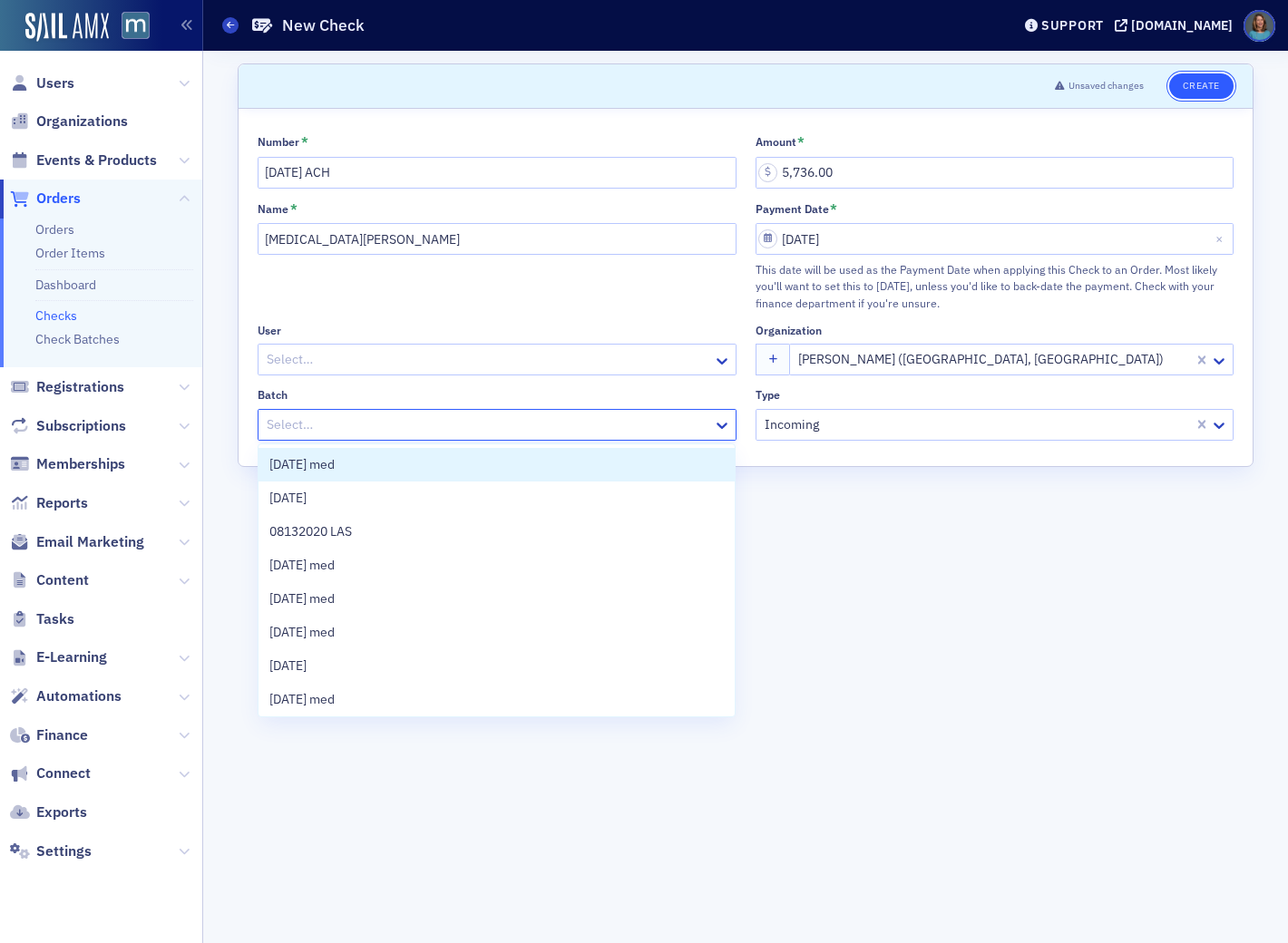 click on "Create" 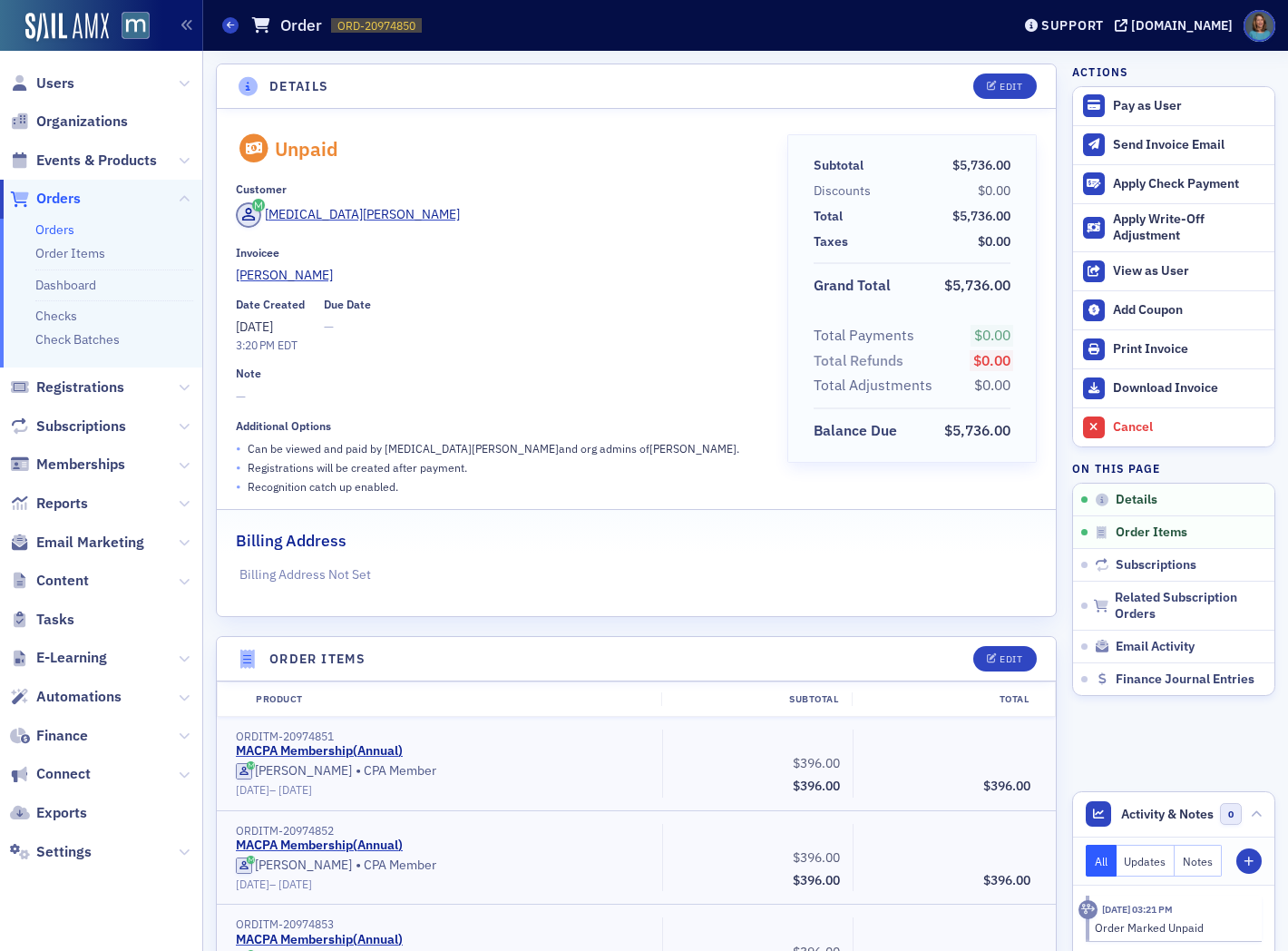 scroll, scrollTop: 0, scrollLeft: 0, axis: both 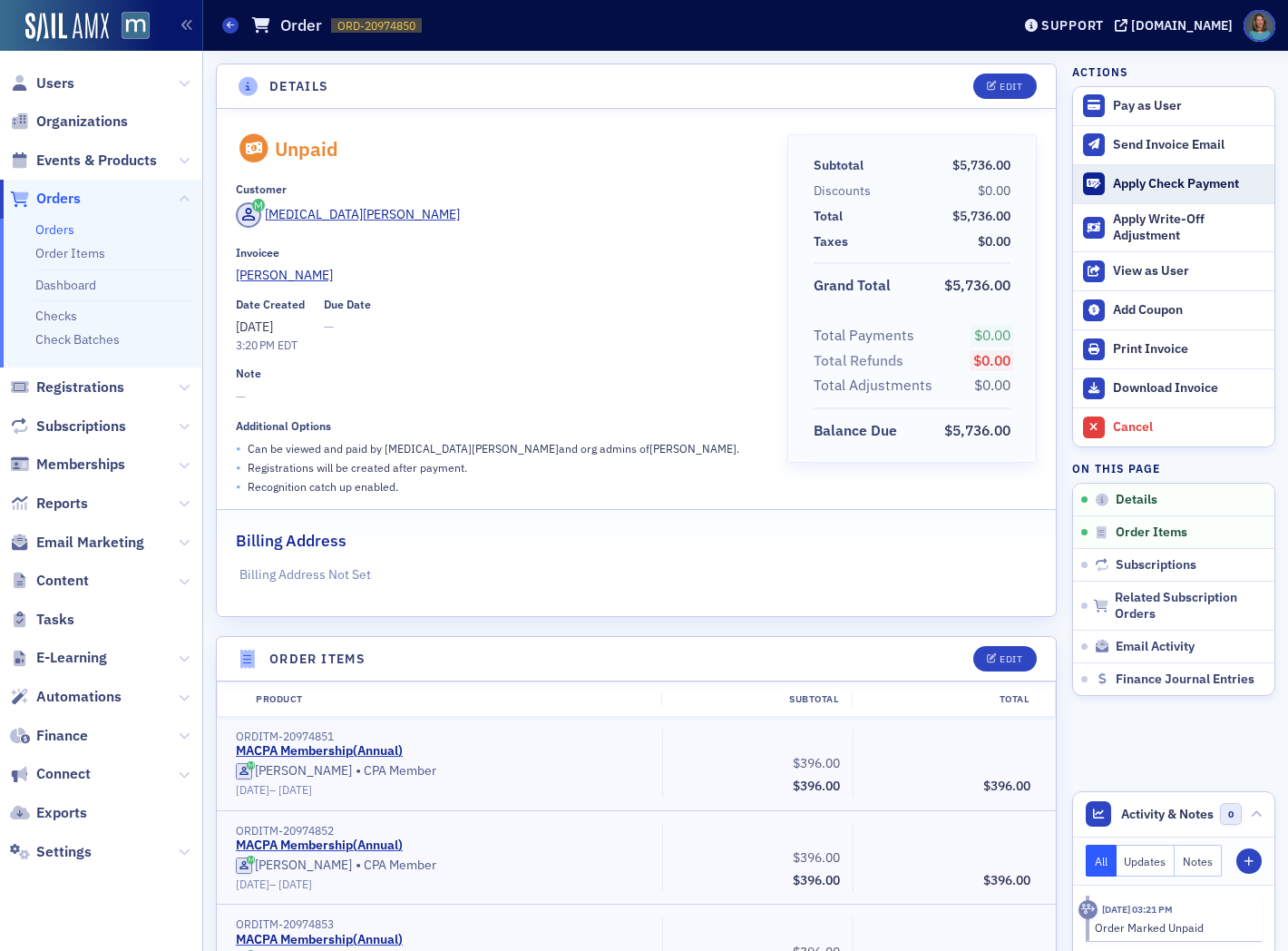 click on "Apply Check Payment" 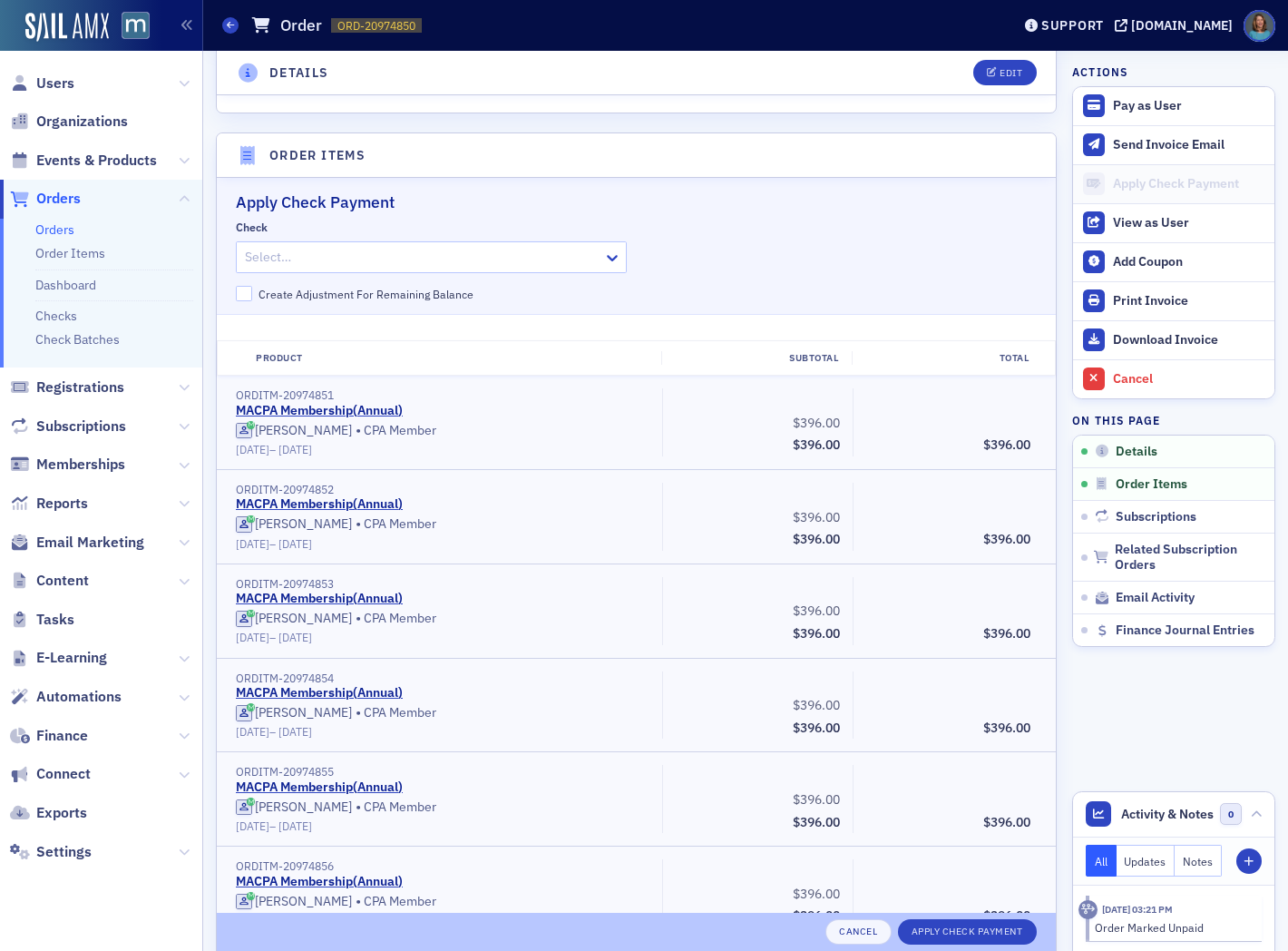 scroll, scrollTop: 575, scrollLeft: 0, axis: vertical 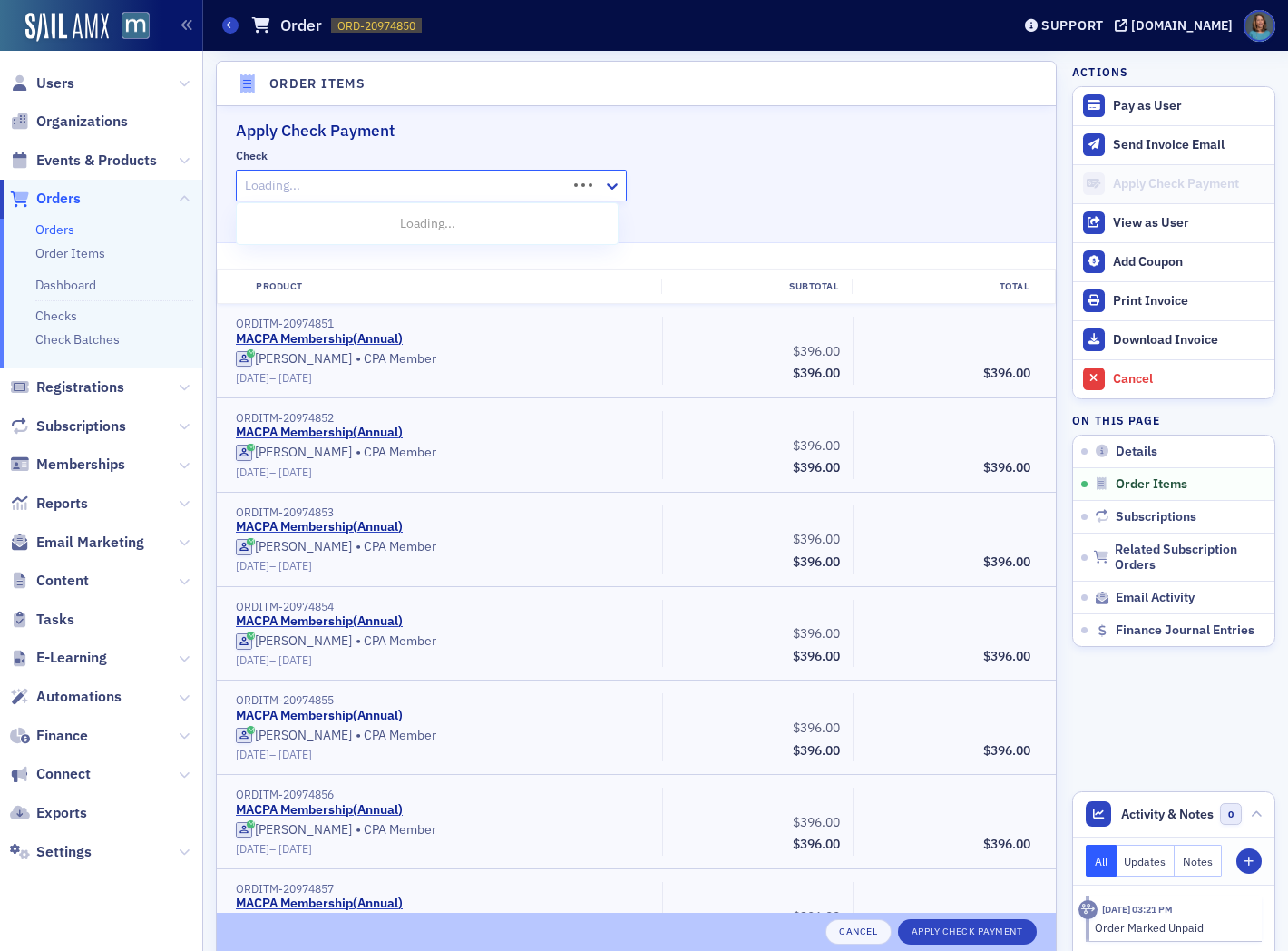 click 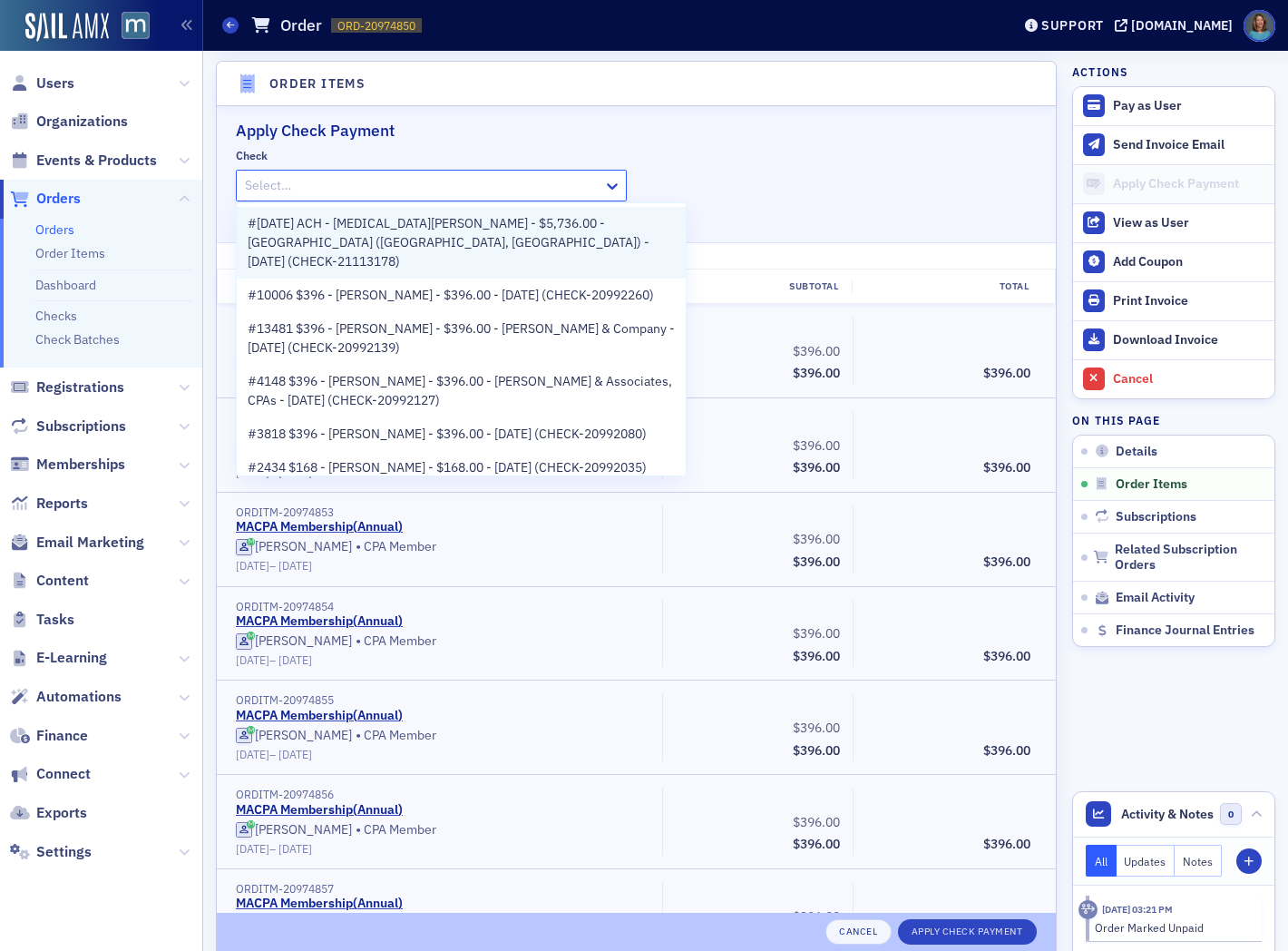 click on "#2025-07-01 ACH - Alli Bakerian - $5,736.00 - Withum (Baltimore, MD) - 7/1/2025 (CHECK-21113178)" at bounding box center (461, 242) 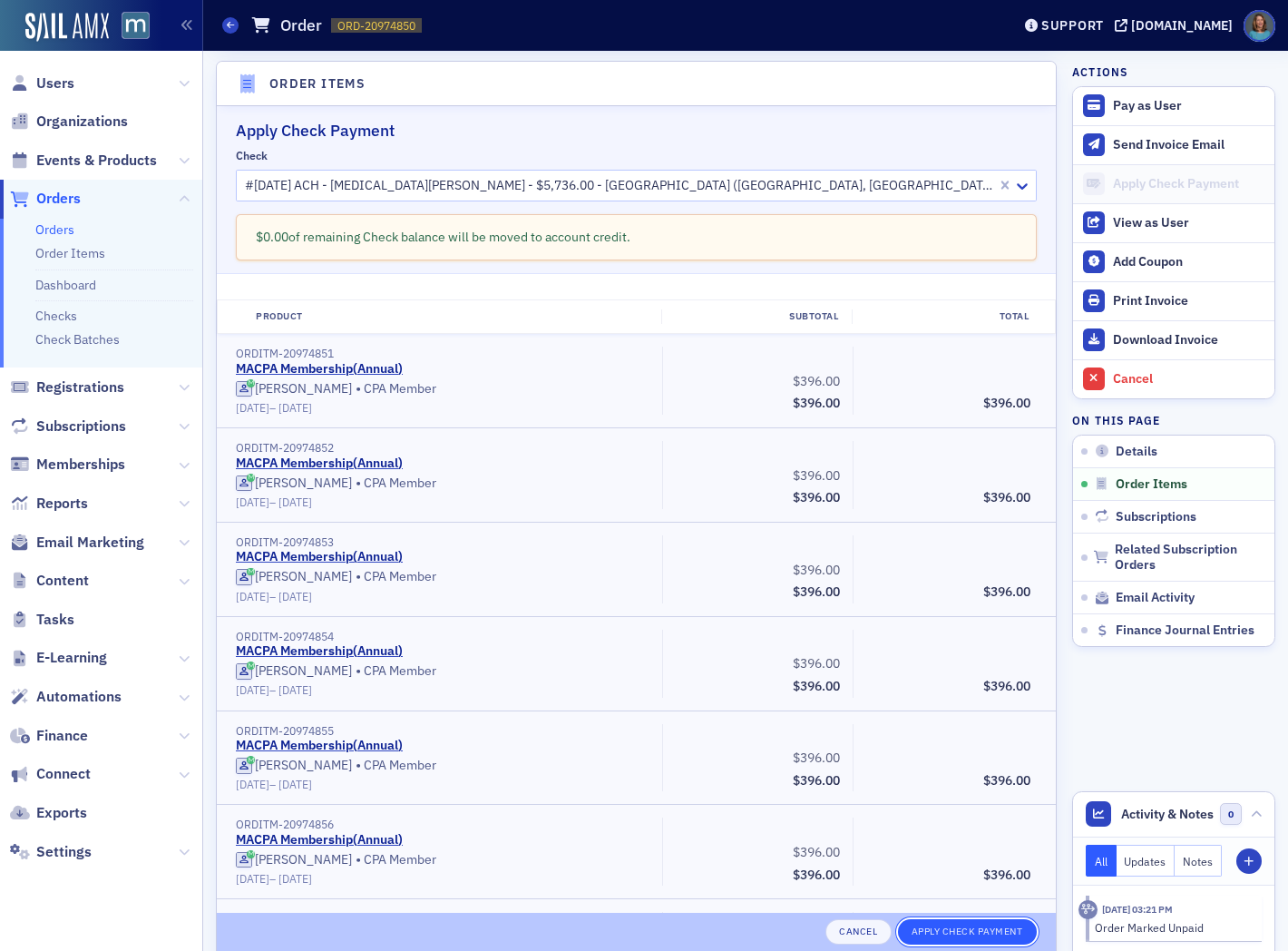 click on "Apply Check Payment" 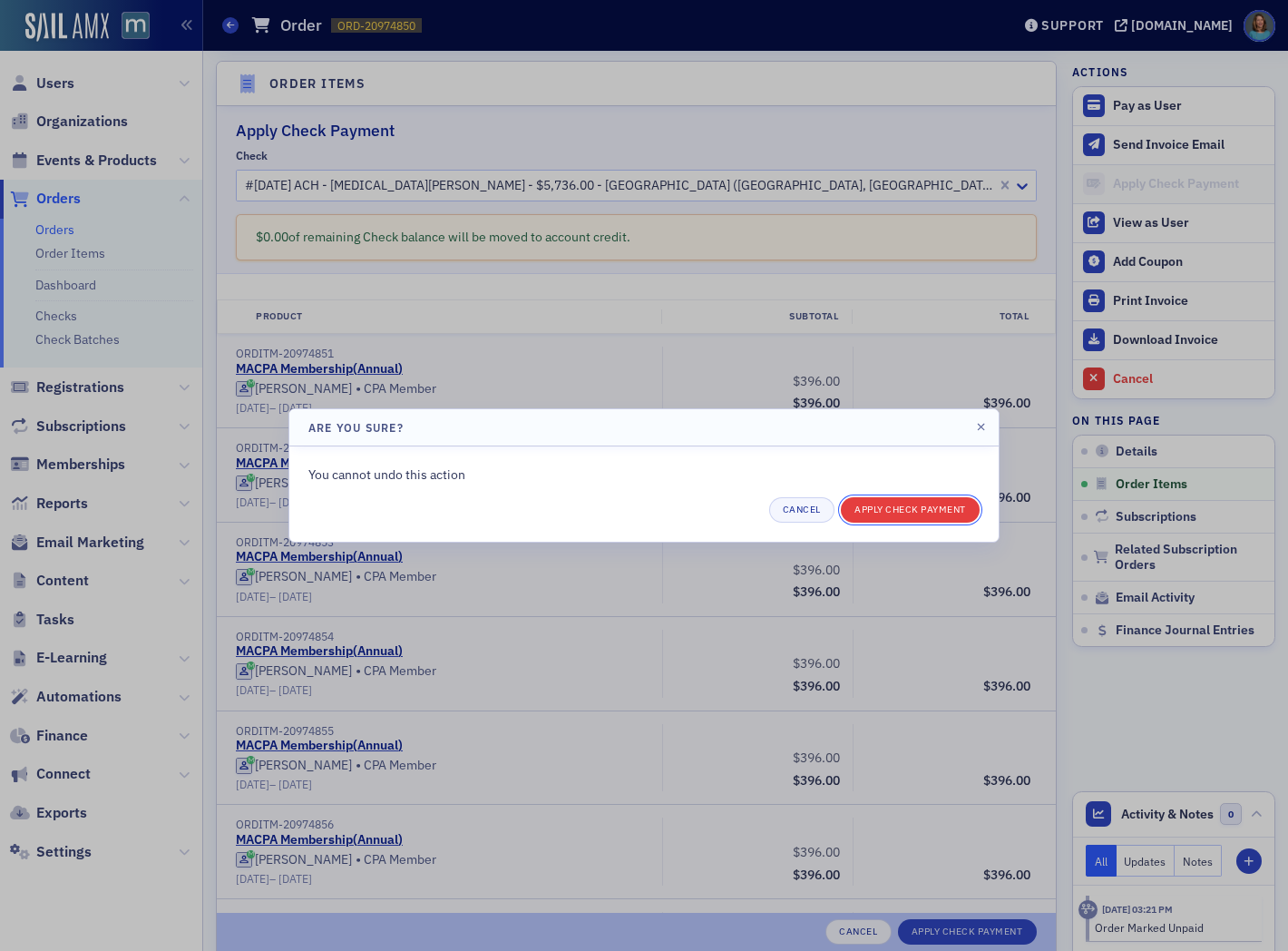 click on "Apply Check Payment" at bounding box center (910, 510) 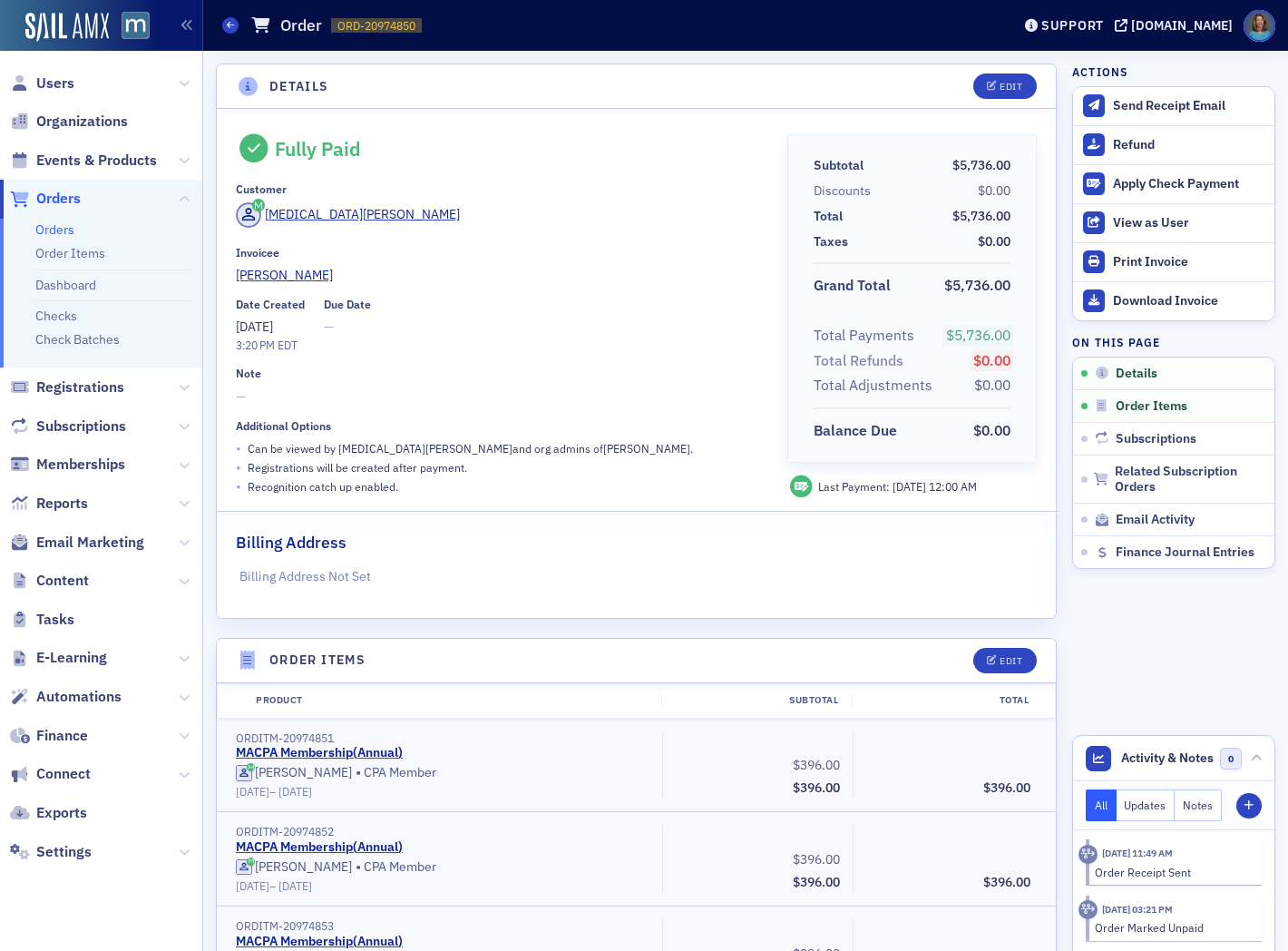 scroll, scrollTop: 0, scrollLeft: 0, axis: both 